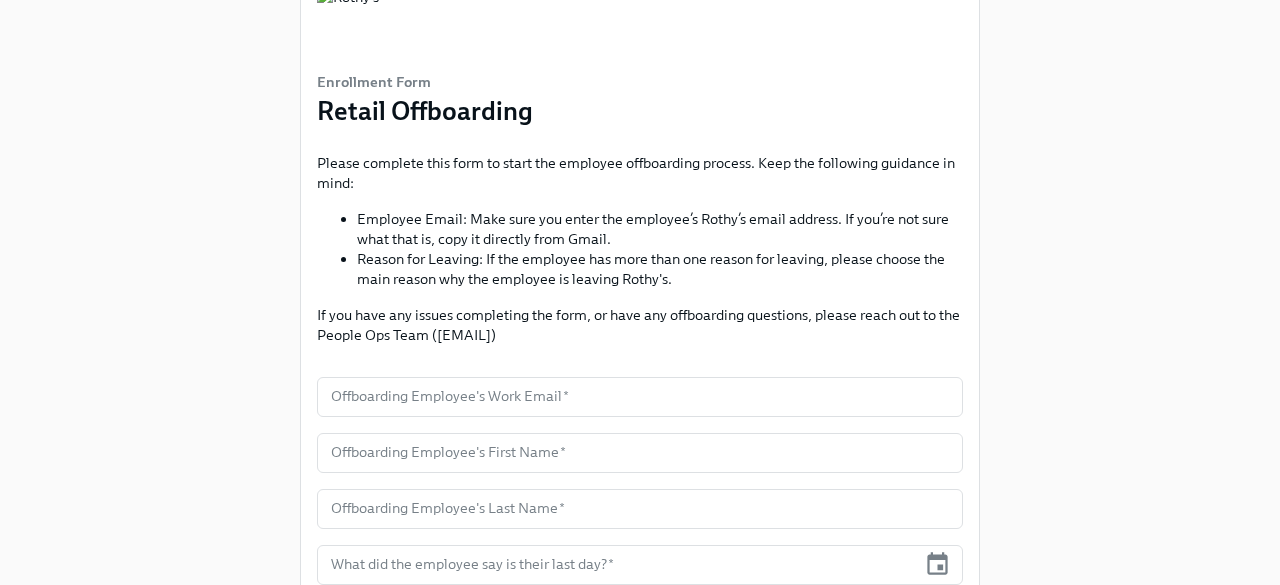 scroll, scrollTop: 95, scrollLeft: 0, axis: vertical 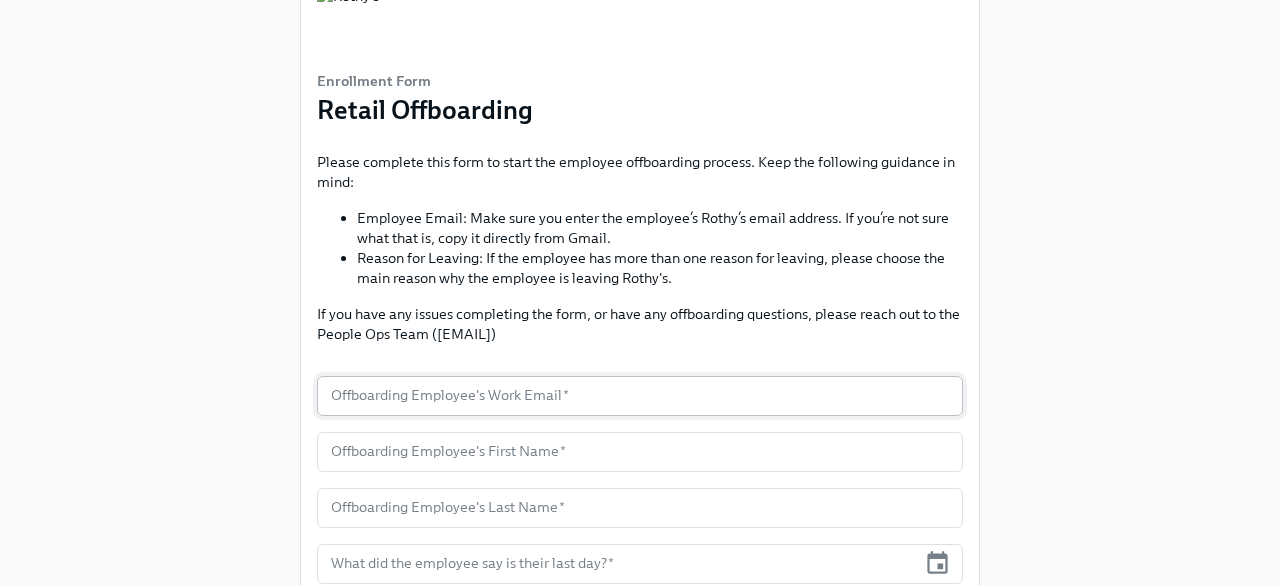 click at bounding box center [640, 396] 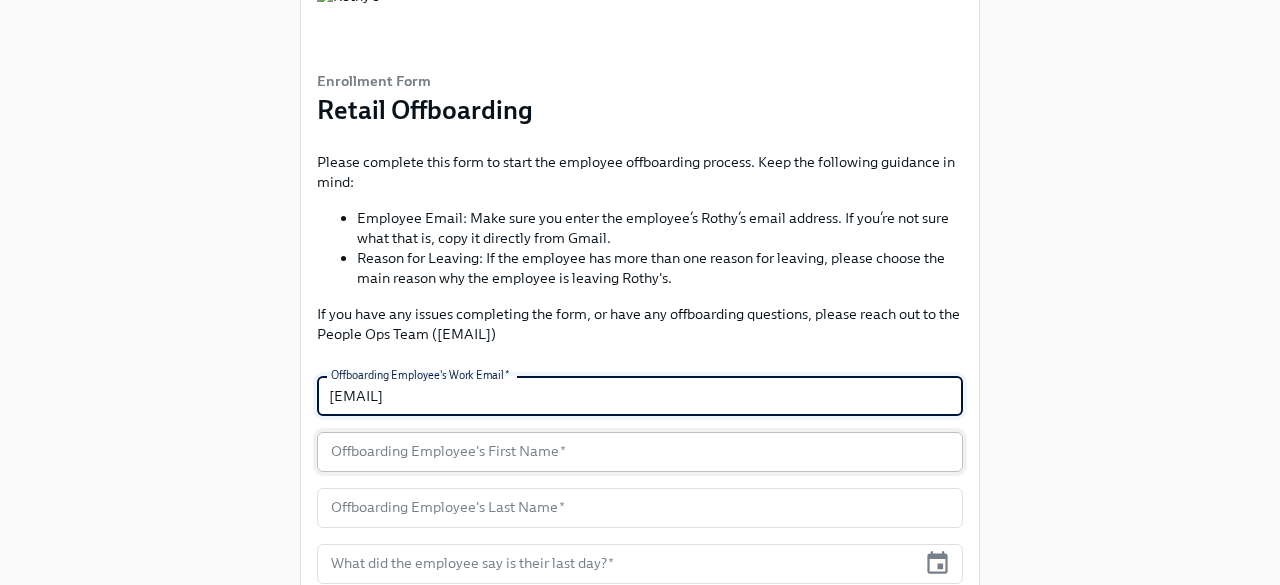 type on "[EMAIL]" 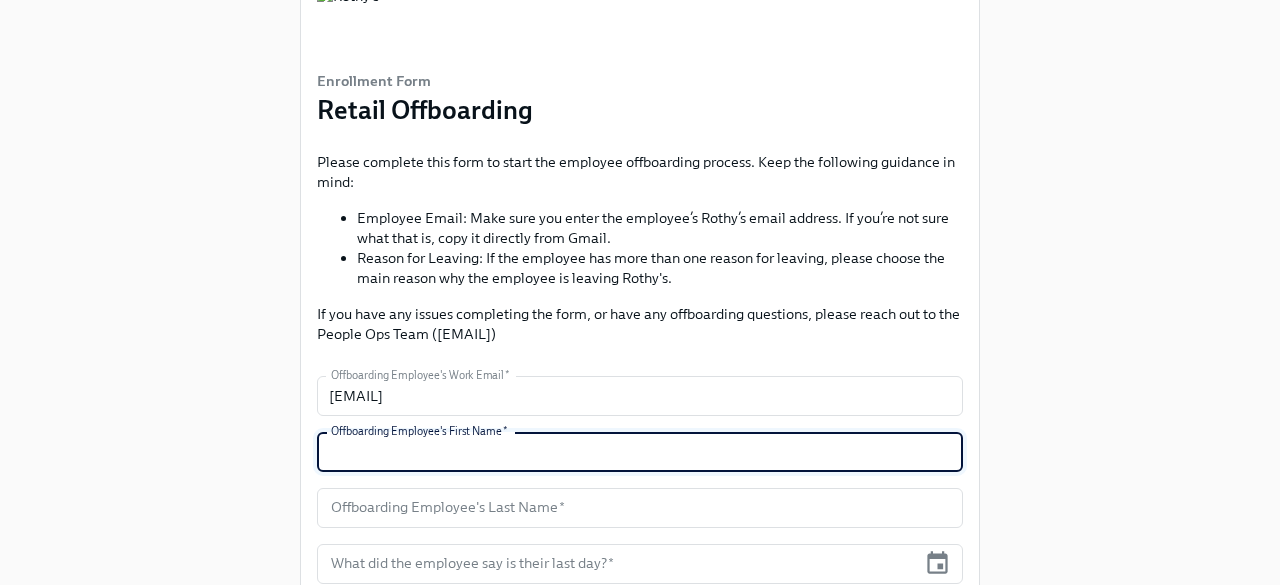 click at bounding box center (640, 452) 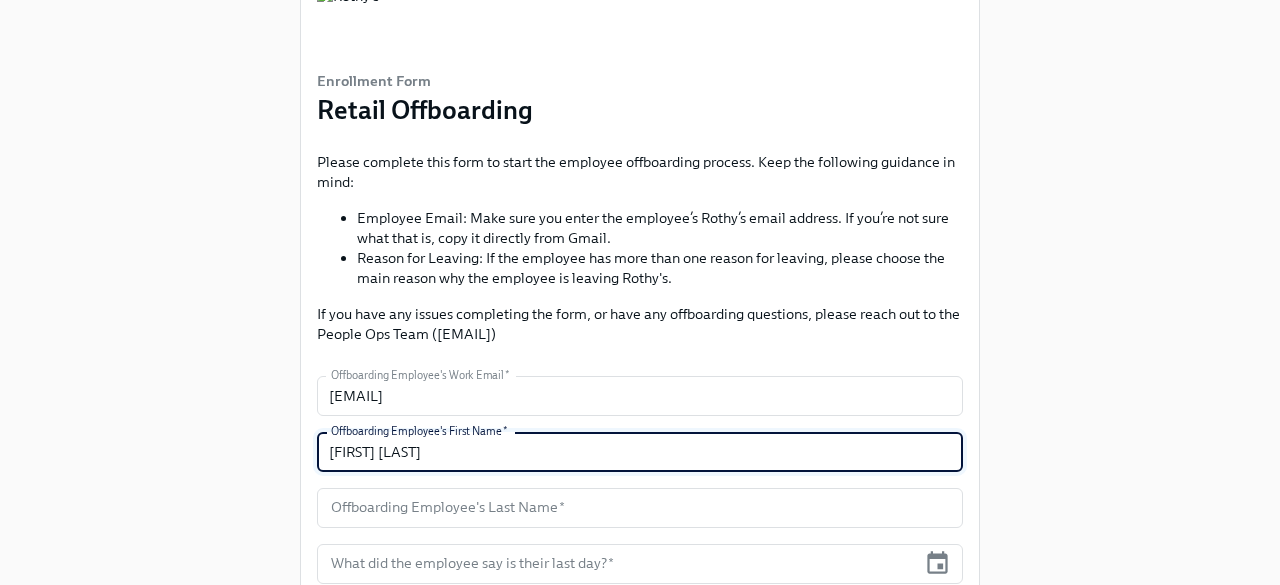 type on "[FIRST] [LAST]" 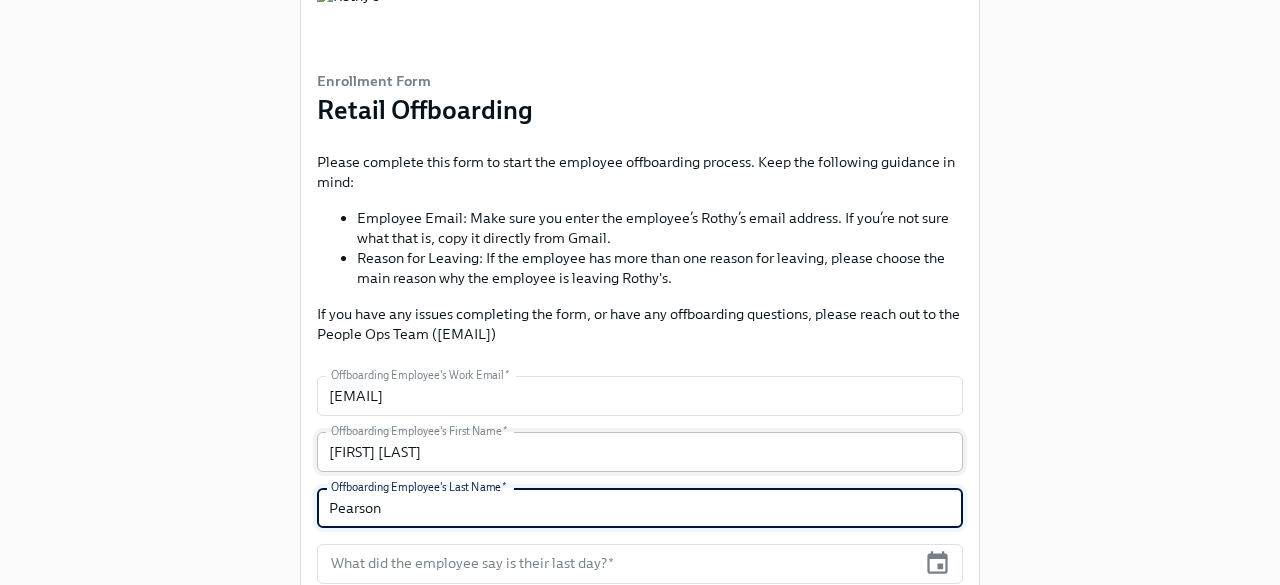 type on "Pearson" 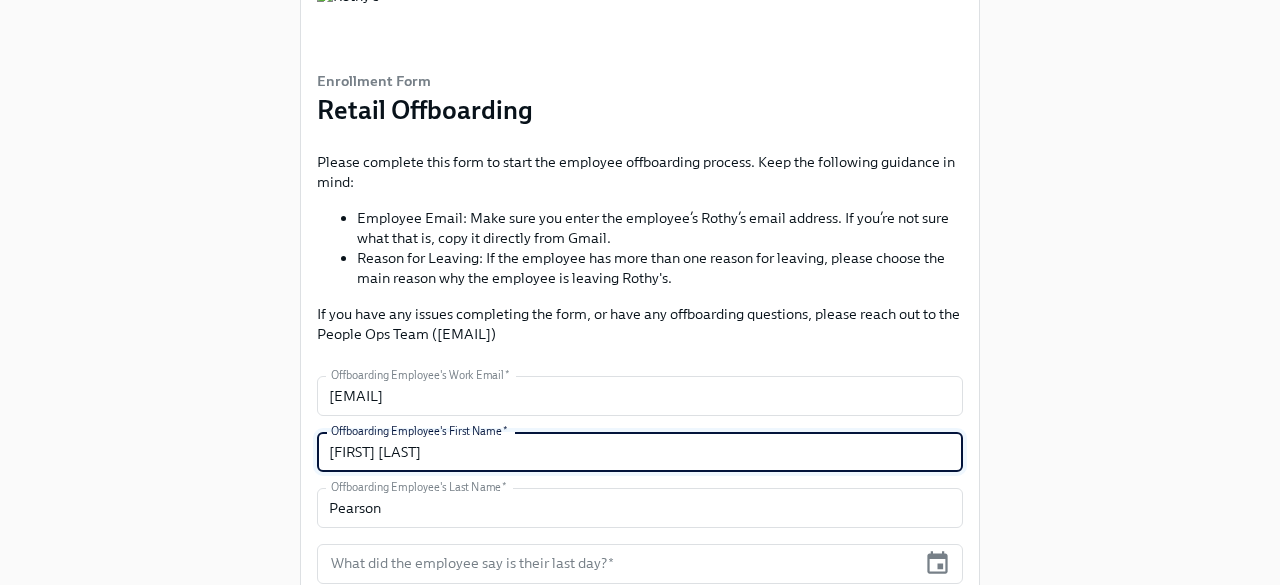 click on "[FIRST] [LAST]" at bounding box center [640, 452] 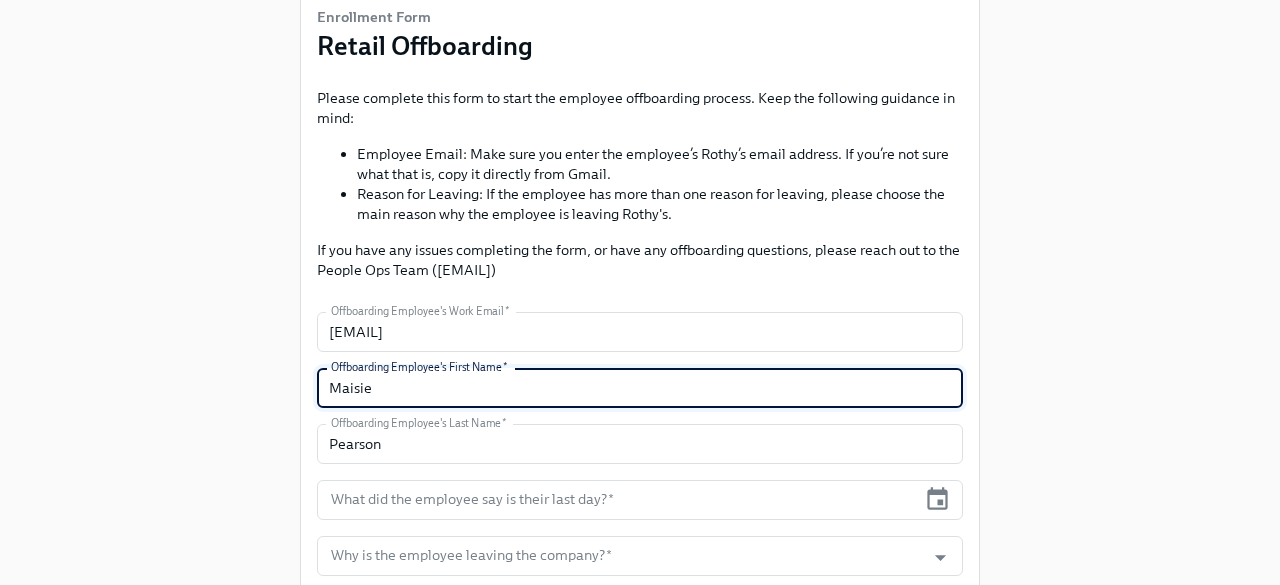 scroll, scrollTop: 169, scrollLeft: 0, axis: vertical 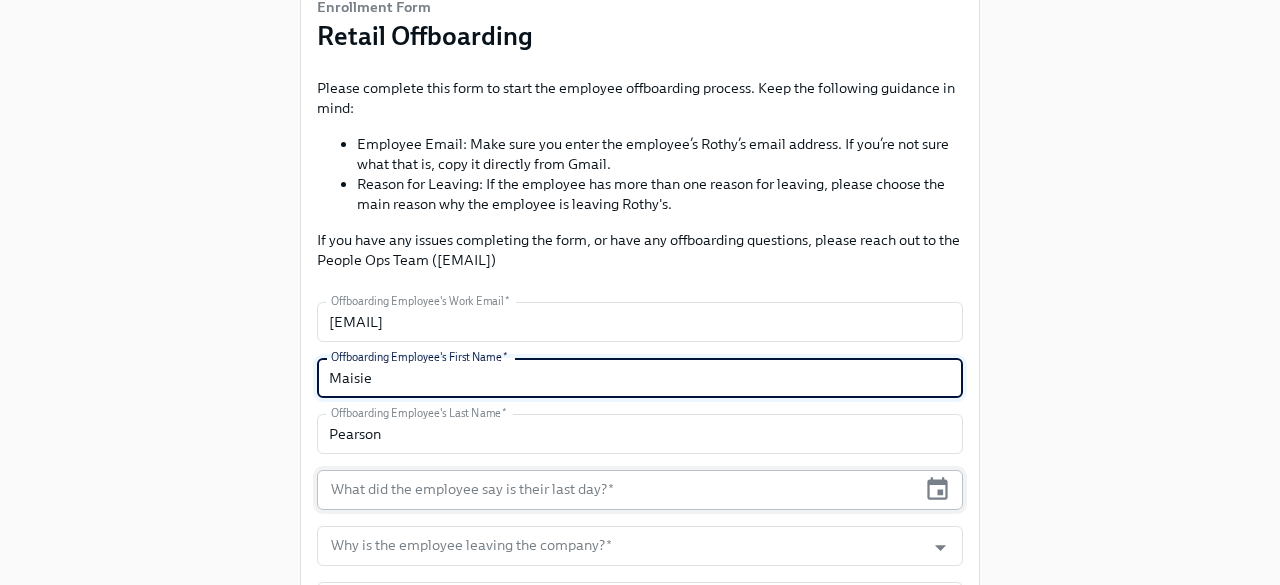 type on "Maisie" 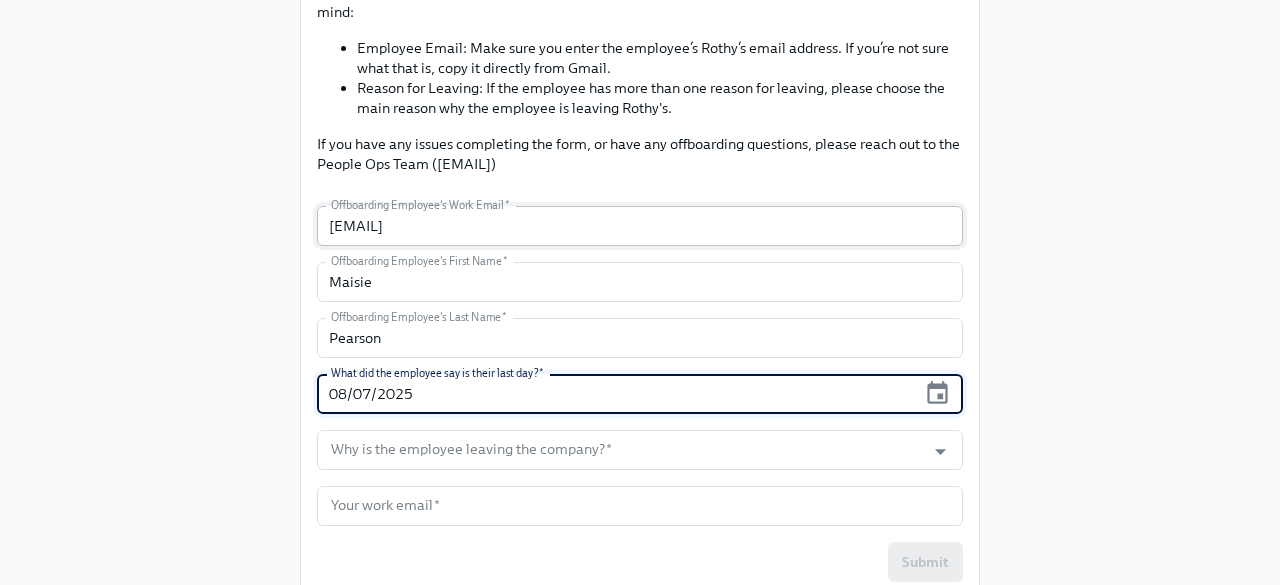 scroll, scrollTop: 271, scrollLeft: 0, axis: vertical 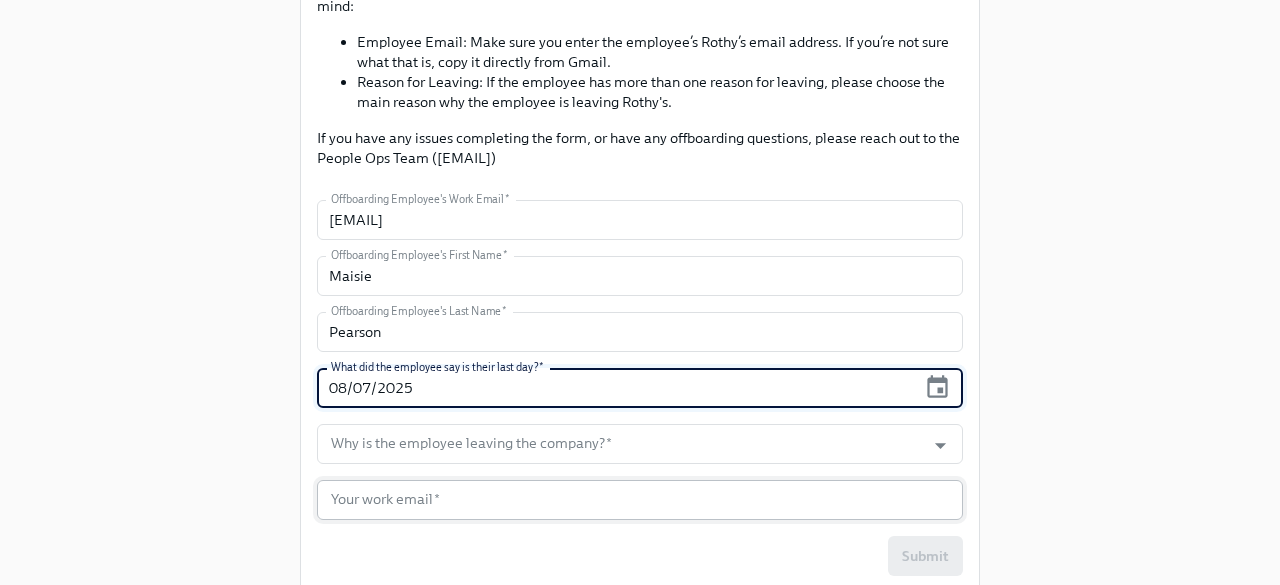 type on "08/07/2025" 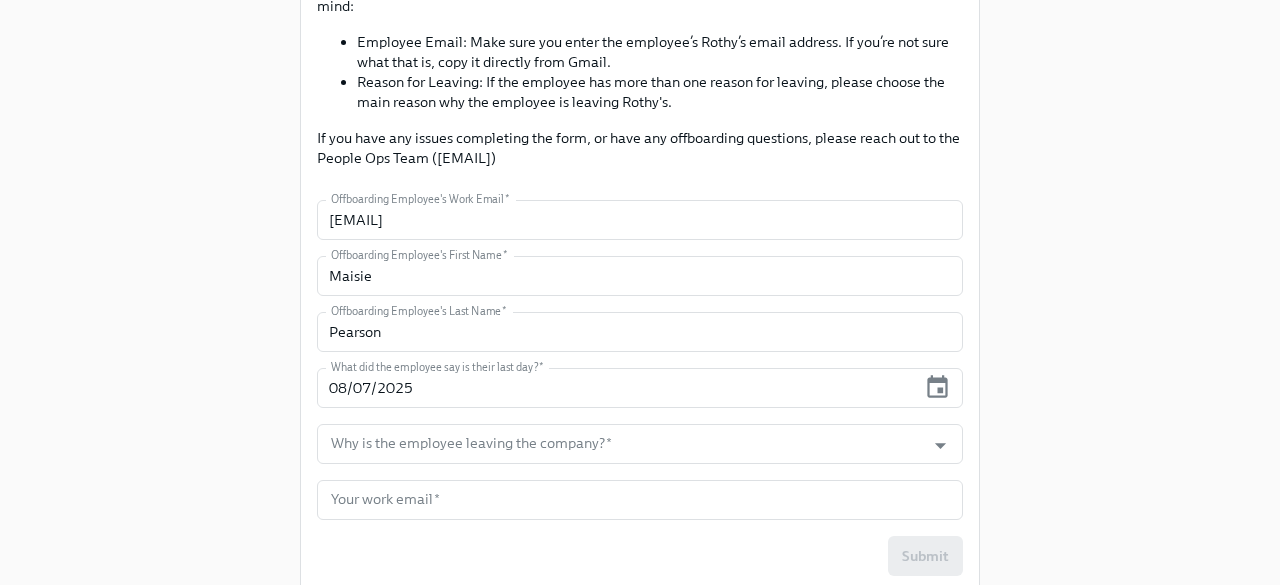 click on "Offboarding Employee's Work Email   * [EMAIL] Offboarding Employee's Work Email  * Offboarding Employee's First Name   * [FIRST] Offboarding Employee's First Name  * Offboarding Employee's Last Name   * [LAST] Offboarding Employee's Last Name  * What did the employee say is their last day?   * 08/07/2025 What did the employee say is their last day?  * Why is the employee leaving the company?   * Why is the employee leaving the company?  * Your work email   * Your work email  * Submit" at bounding box center [640, 388] 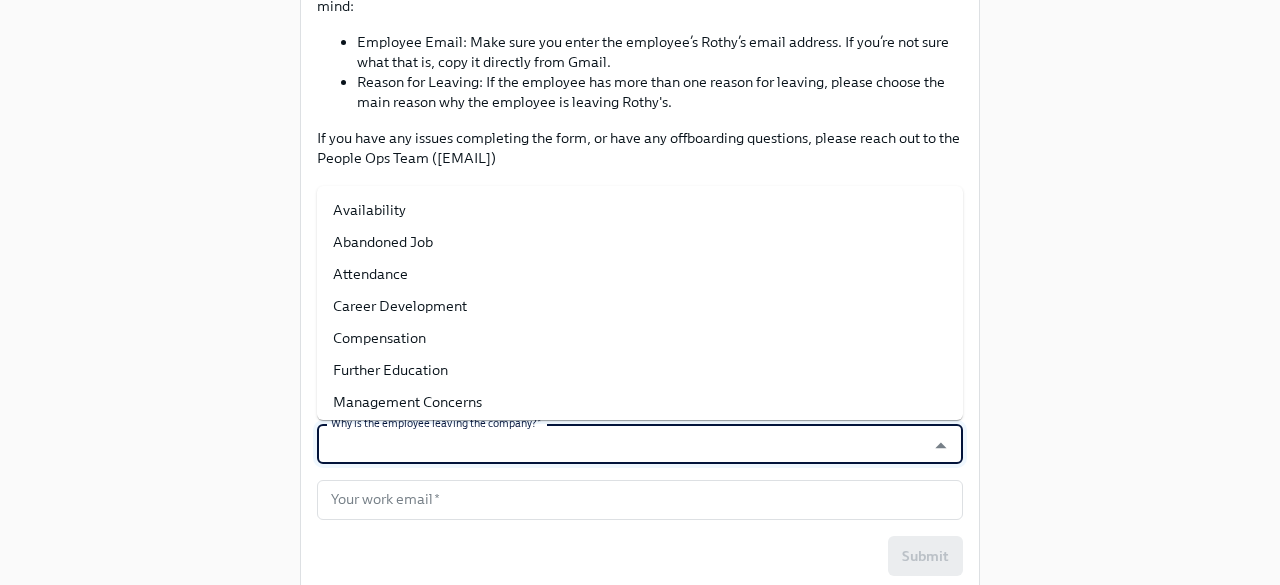 click on "Why is the employee leaving the company?   *" at bounding box center [621, 444] 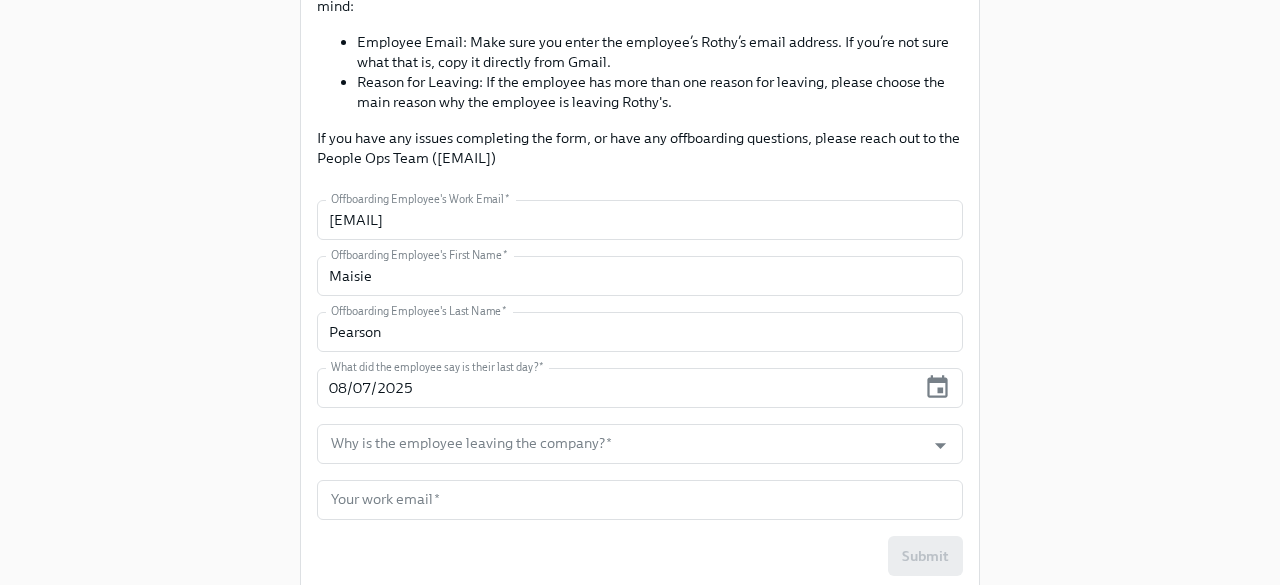 click on "Enrollment Form Retail Offboarding Please complete this form to start the employee offboarding process. Keep the following guidance in mind:
Employee Email: Make sure you enter the employee’s Rothy’s email address.  If you’re not sure what that is, copy it directly from Gmail.
Reason for Leaving: If the employee has more than one reason for leaving, please choose the main reason why the employee is leaving Rothy's.
If you have any issues completing the form, or have any offboarding questions, please reach out to the People Ops Team ([EMAIL]) Offboarding Employee's Work Email   * [EMAIL] Offboarding Employee's Work Email  * Offboarding Employee's First Name   * [FIRST] Offboarding Employee's First Name  * Offboarding Employee's Last Name   * [LAST] Offboarding Employee's Last Name  * What did the employee say is their last day?   * 08/07/2025 What did the employee say is their last day?  * Why is the employee leaving the company?   *  * Your work email" at bounding box center [640, 169] 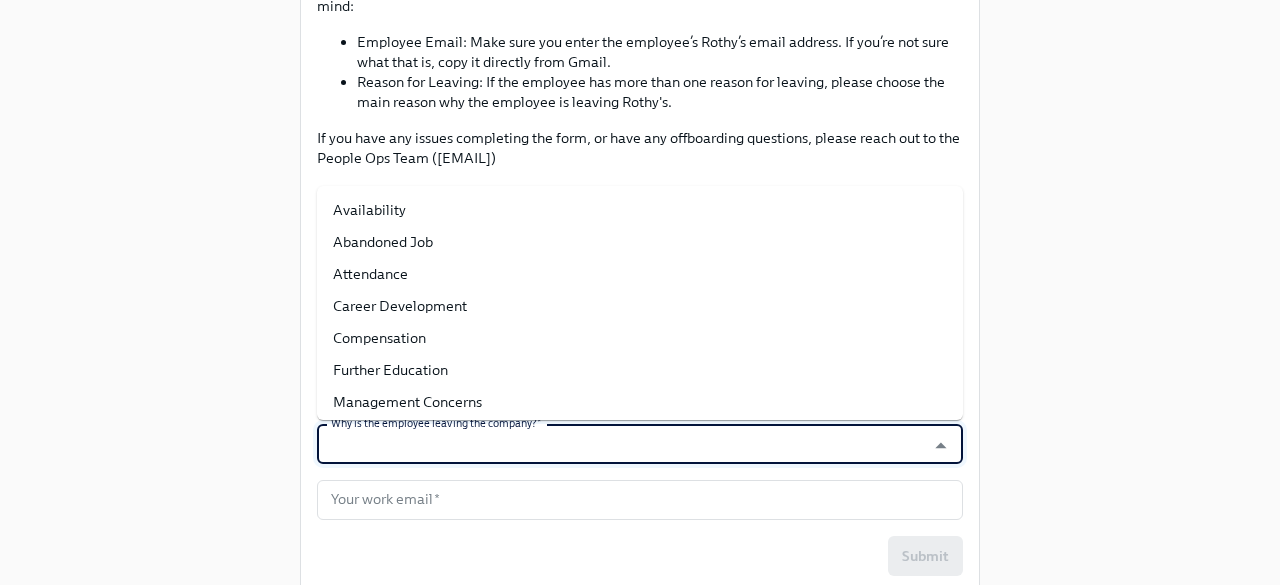 click on "Why is the employee leaving the company?   *" at bounding box center [621, 444] 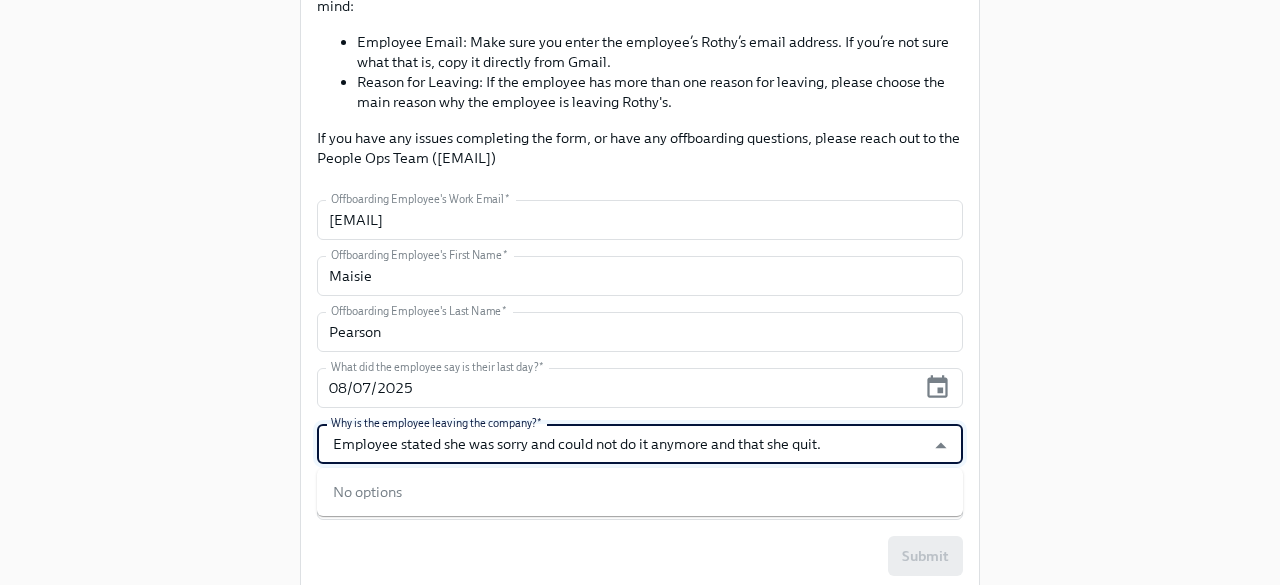 type on "Employee stated she was sorry and could not do it anymore and that she quit." 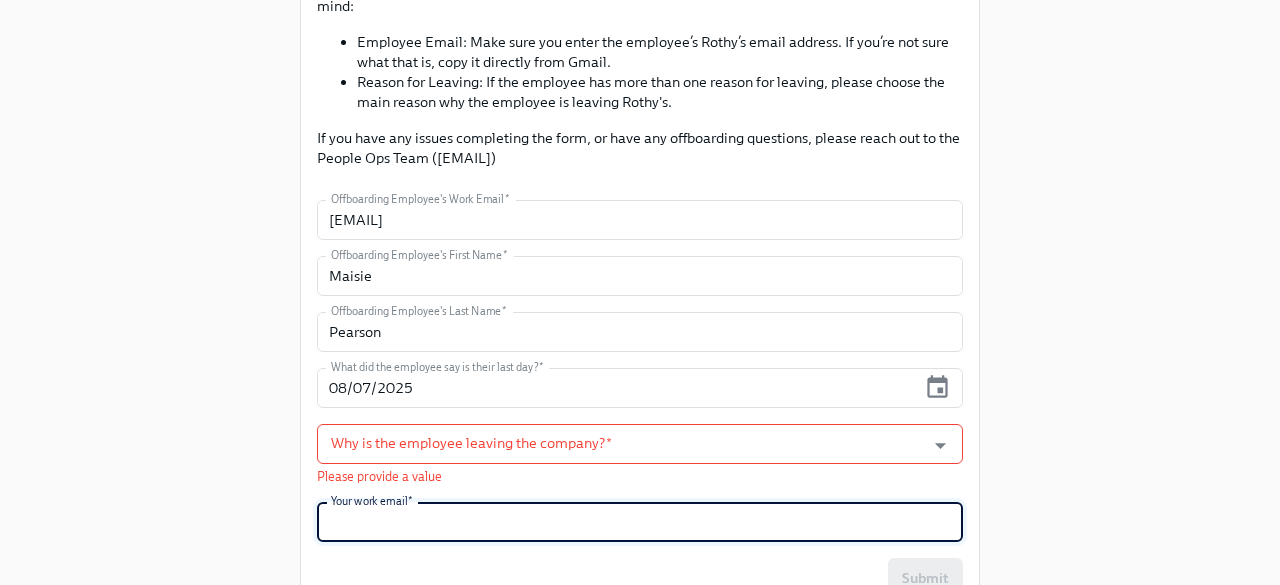 click at bounding box center (640, 522) 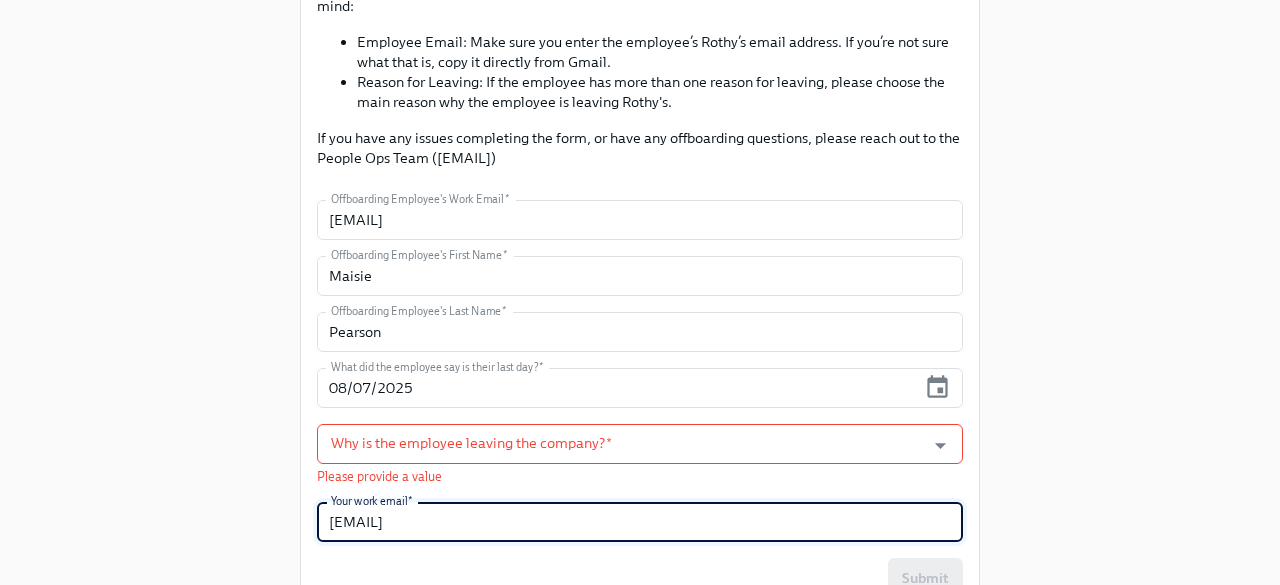 click on "[EMAIL]" at bounding box center (640, 522) 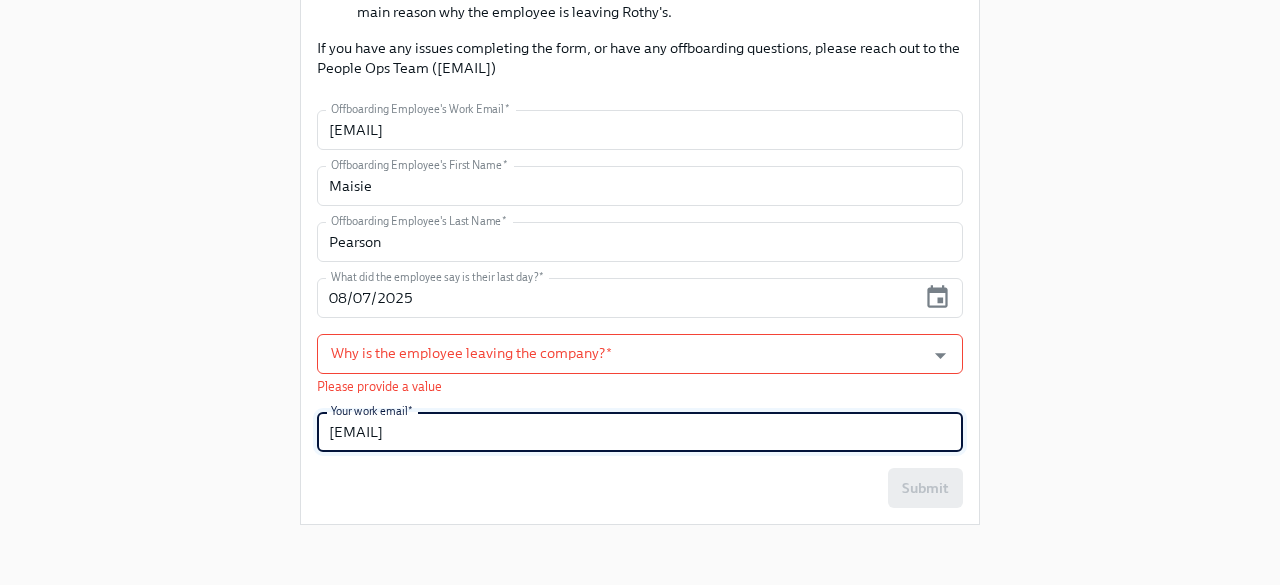 scroll, scrollTop: 364, scrollLeft: 0, axis: vertical 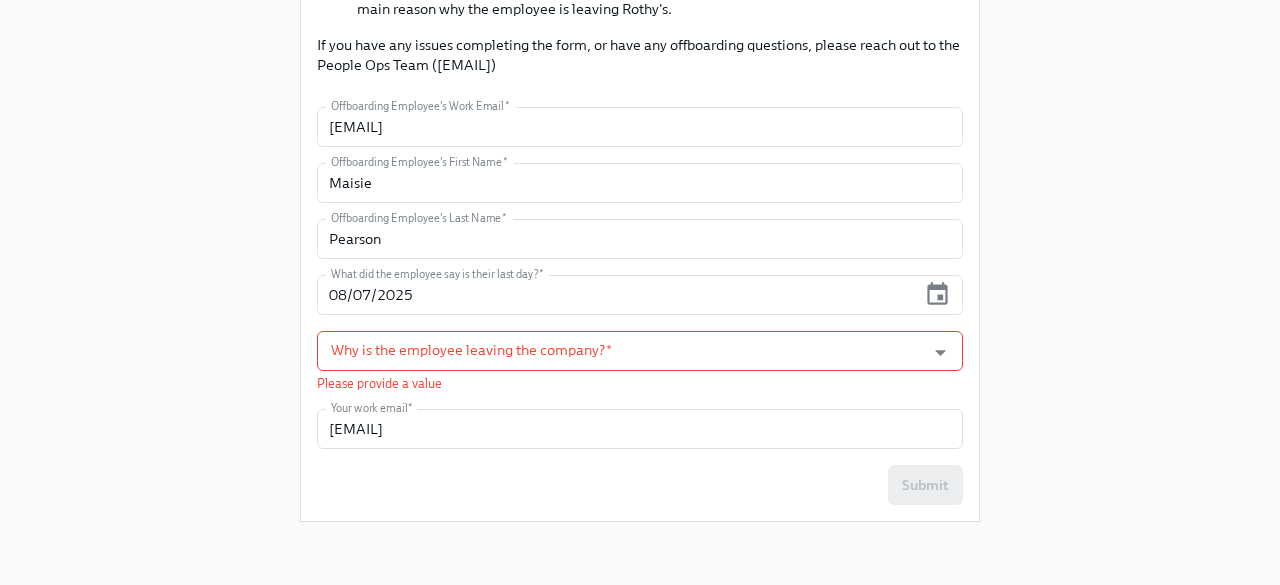 click on "Enrollment Form Retail Offboarding Please complete this form to start the employee offboarding process. Keep the following guidance in mind:
Employee Email: Make sure you enter the employee’s Rothy’s email address.  If you’re not sure what that is, copy it directly from Gmail.
Reason for Leaving: If the employee has more than one reason for leaving, please choose the main reason why the employee is leaving Rothy's.
If you have any issues completing the form, or have any offboarding questions, please reach out to the People Ops Team ([EMAIL]) Offboarding Employee's Work Email   * [EMAIL] Offboarding Employee's Work Email  * Offboarding Employee's First Name   * [FIRST] Offboarding Employee's First Name  * Offboarding Employee's Last Name   * [LAST] Offboarding Employee's Last Name  * What did the employee say is their last day?   * 08/07/2025 What did the employee say is their last day?  * Why is the employee leaving the company?   *  * Your work email" at bounding box center [640, 103] 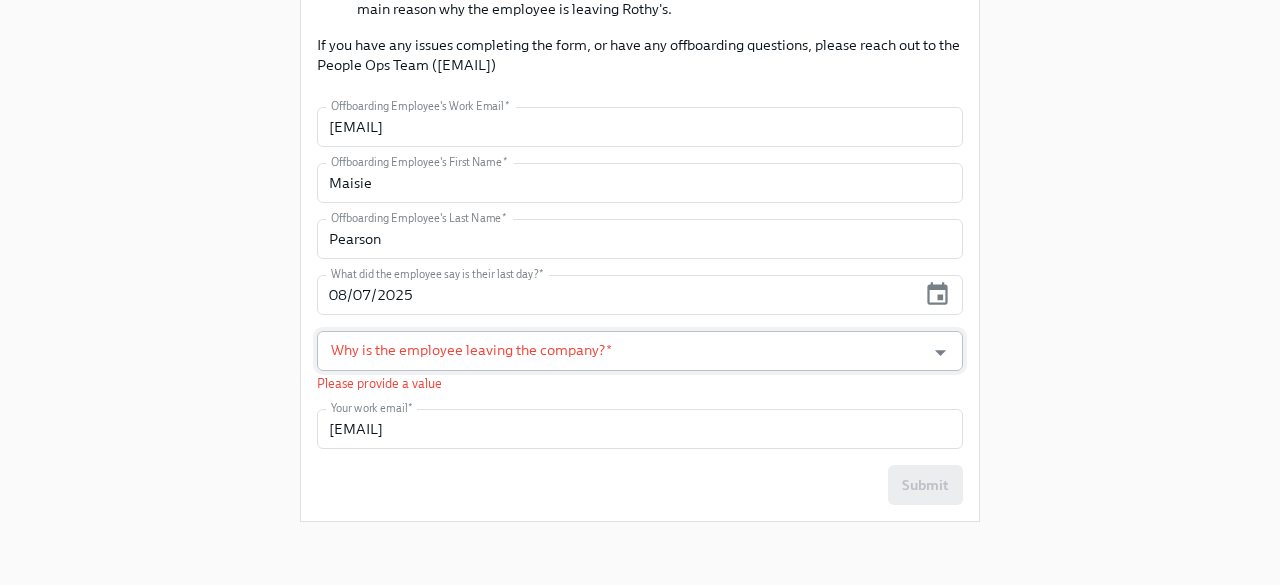click on "Why is the employee leaving the company?   *" at bounding box center [621, 351] 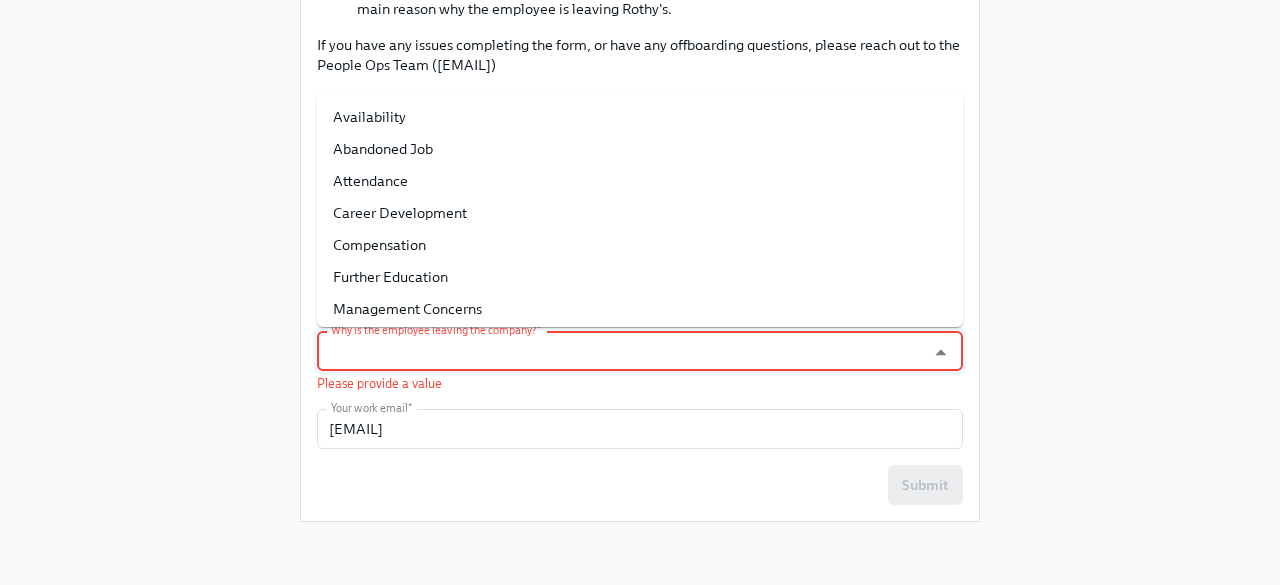 type on "ROTHY'S" 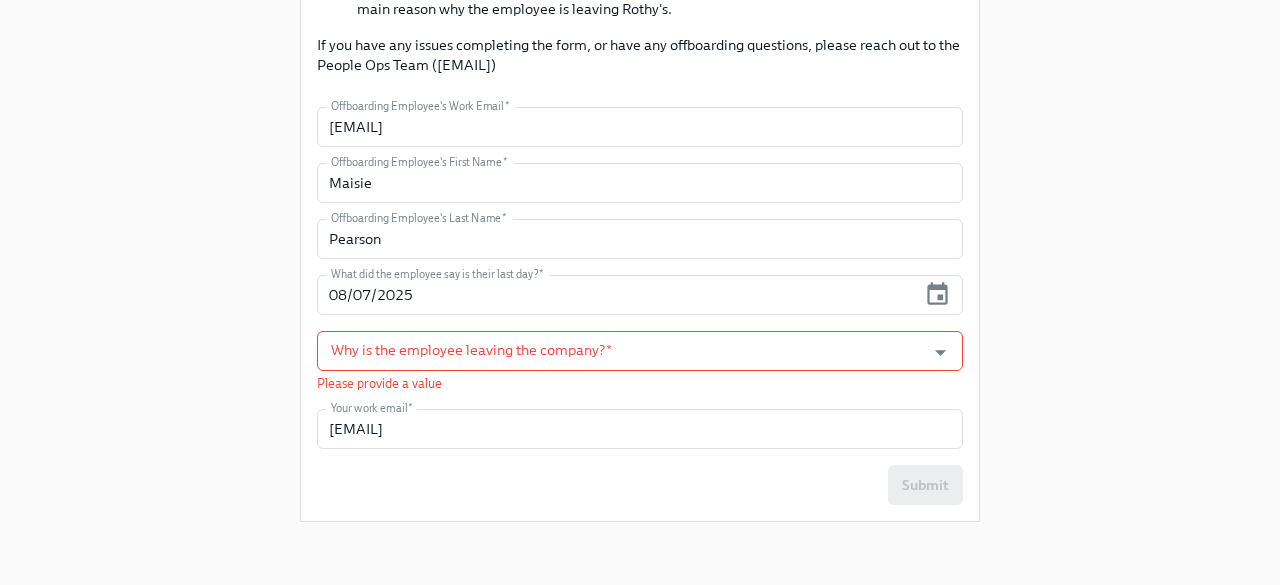 click on "Submit" at bounding box center (640, 485) 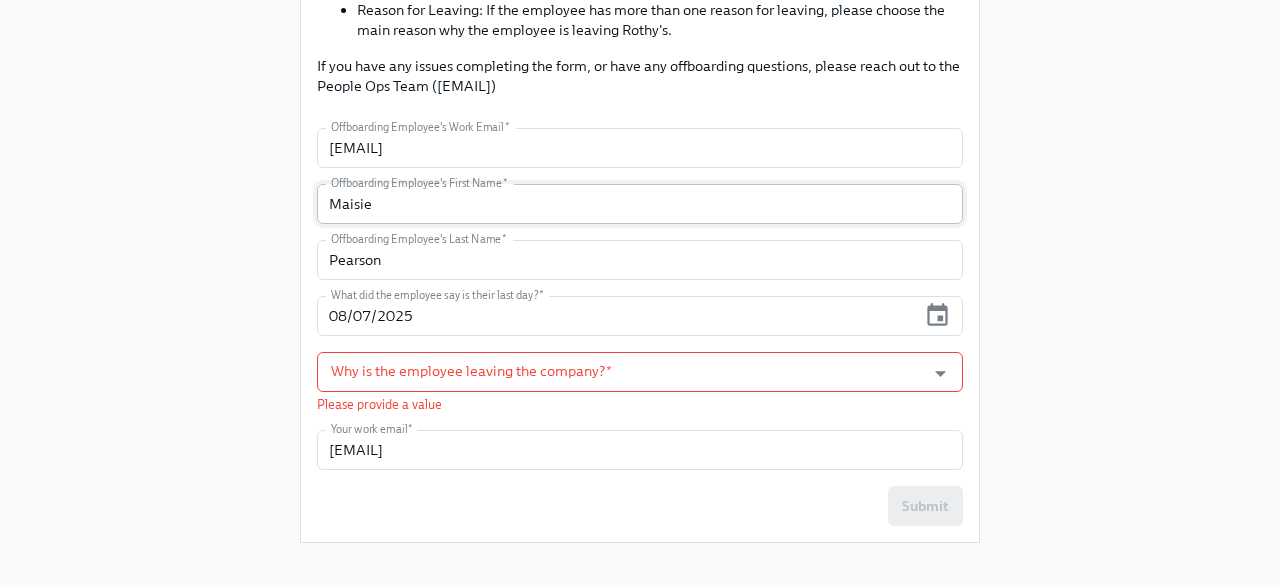 scroll, scrollTop: 365, scrollLeft: 0, axis: vertical 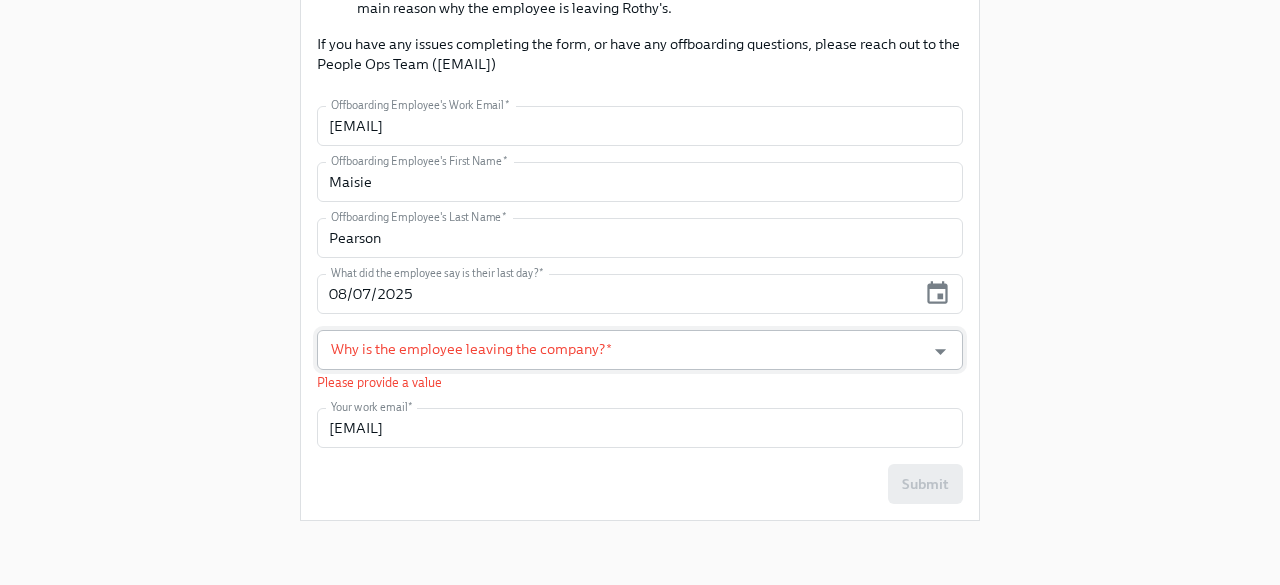 click on "Why is the employee leaving the company?   *" at bounding box center [621, 350] 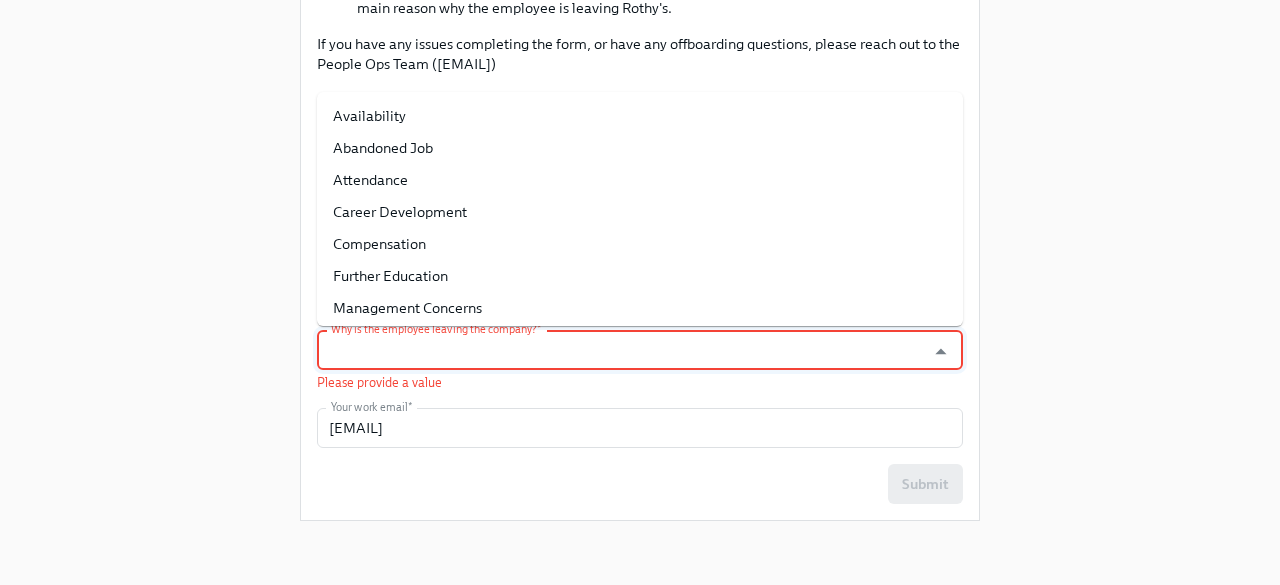 click on "Offboarding Employee's Work Email   * [EMAIL] Offboarding Employee's Work Email  * Offboarding Employee's First Name   * [FIRST] Offboarding Employee's First Name  * Offboarding Employee's Last Name   * [LAST] Offboarding Employee's Last Name  * What did the employee say is their last day?   * 08/07/2025 What did the employee say is their last day?  * Why is the employee leaving the company?   *  * Your work email" at bounding box center (640, 305) 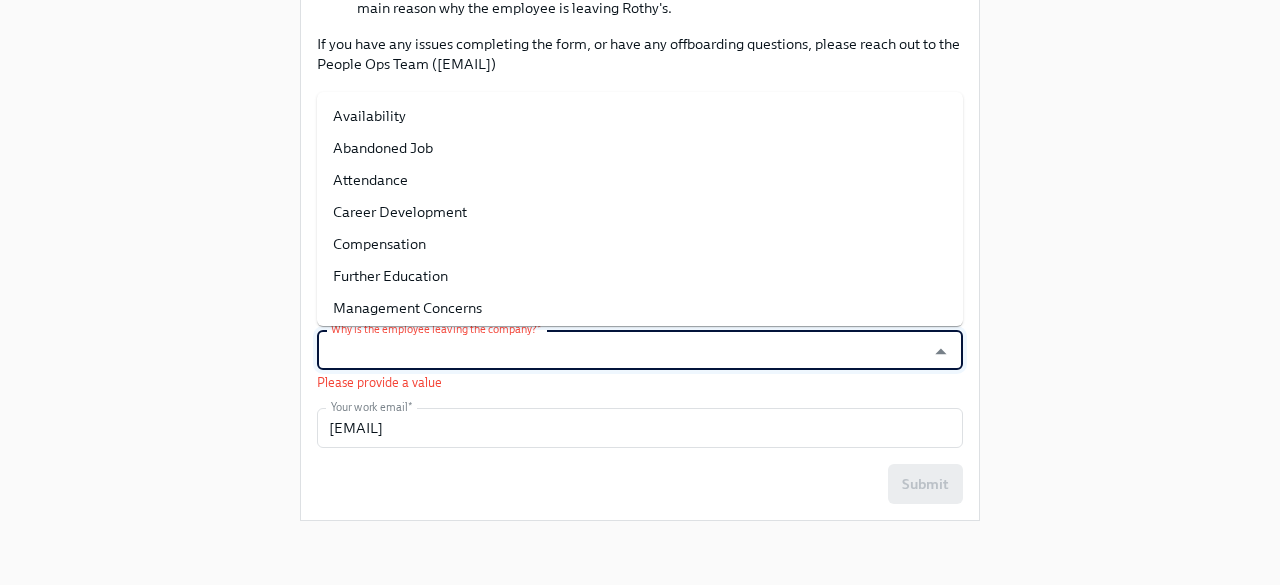 click on "Why is the employee leaving the company?   *" at bounding box center (621, 350) 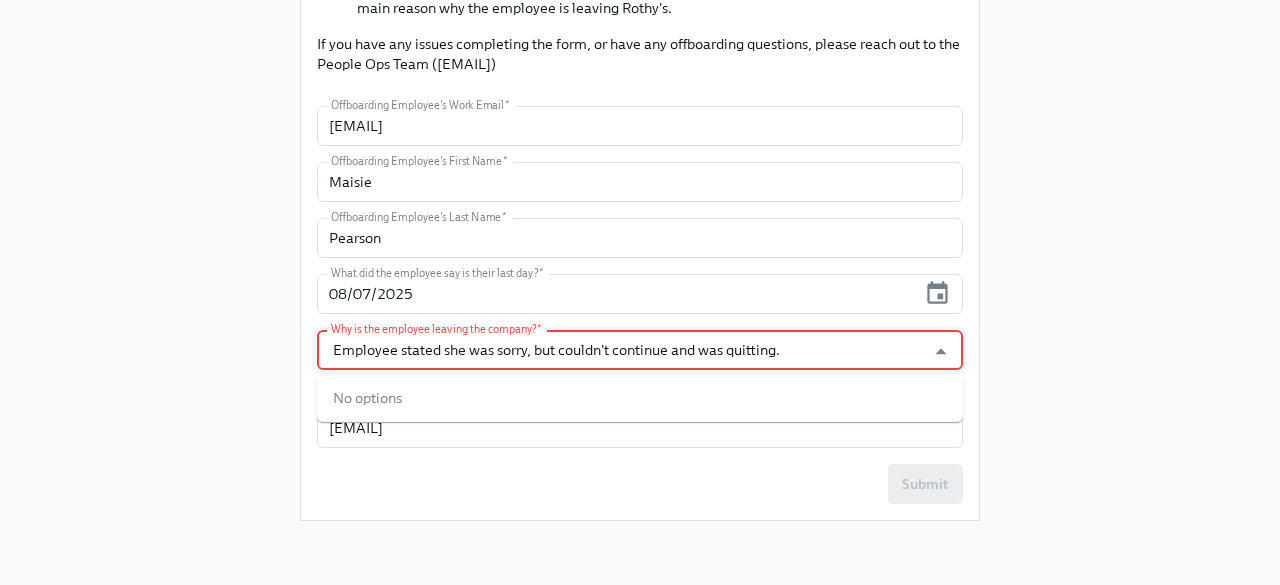 type on "Employee stated she was sorry, but couldn't continue and was quitting." 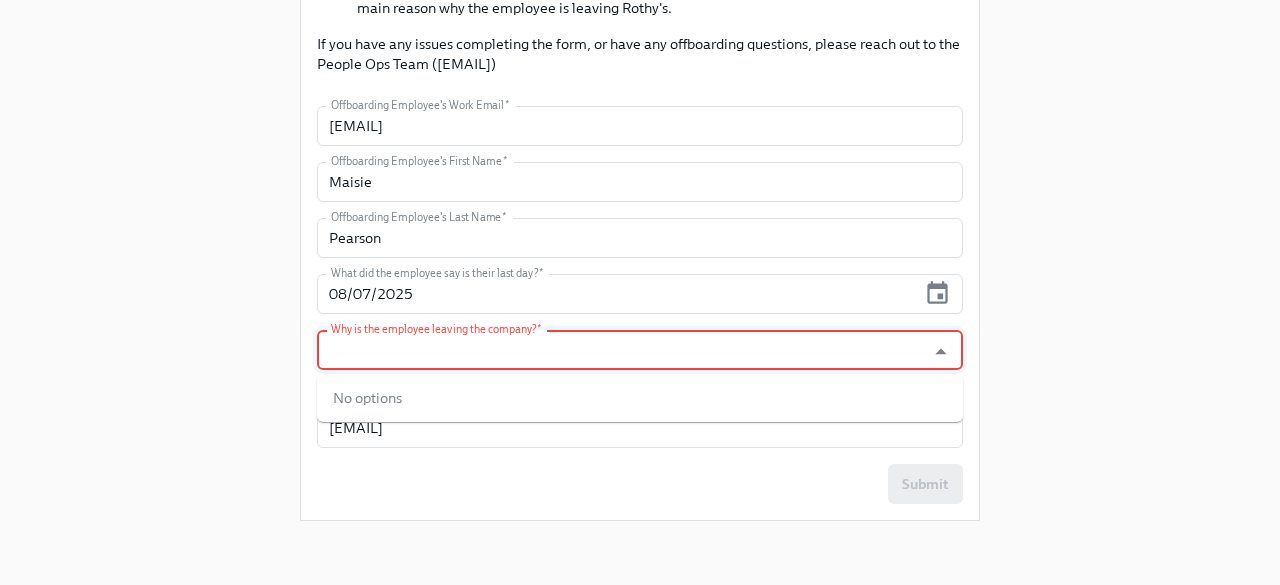 click on "Submit" at bounding box center (640, 484) 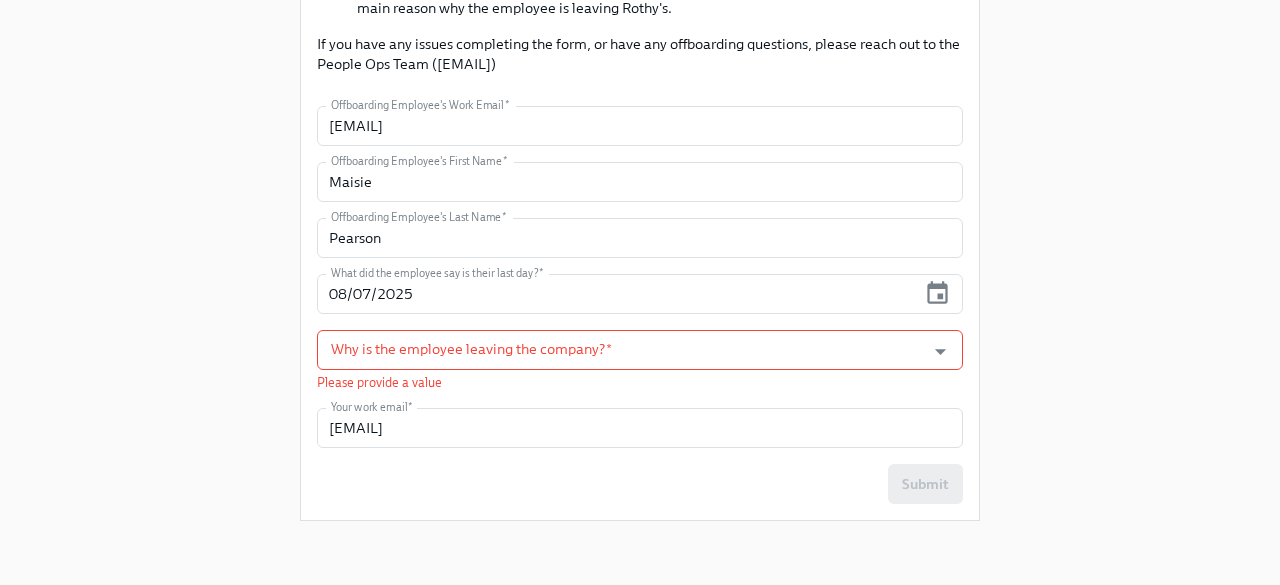 click on "Submit" at bounding box center (640, 484) 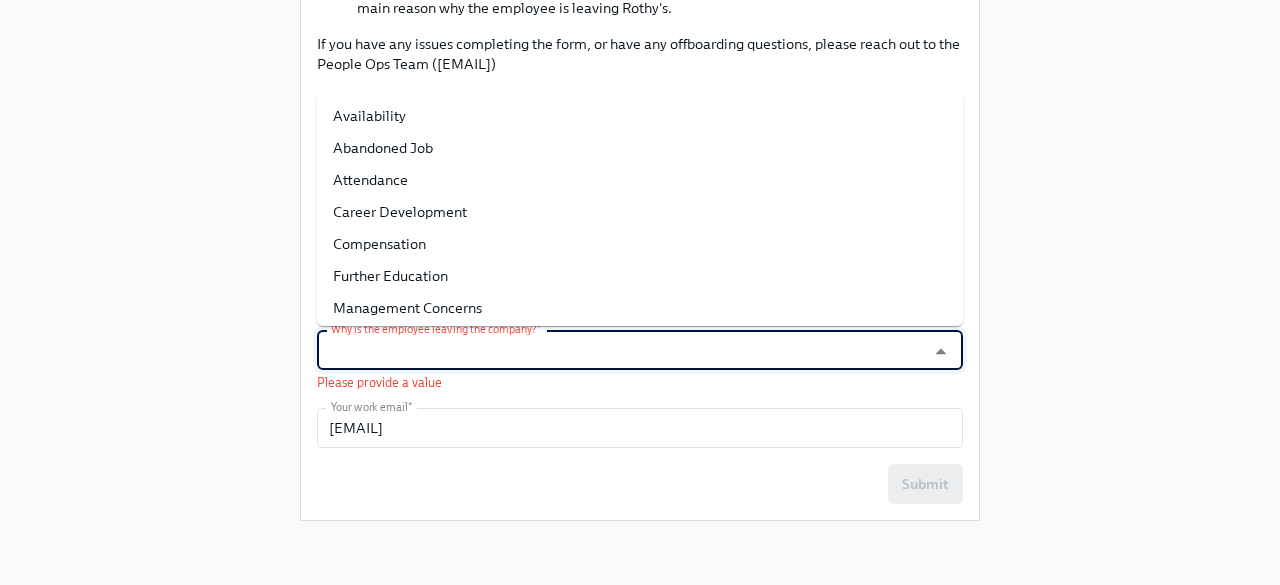 click on "Why is the employee leaving the company?   *" at bounding box center (621, 350) 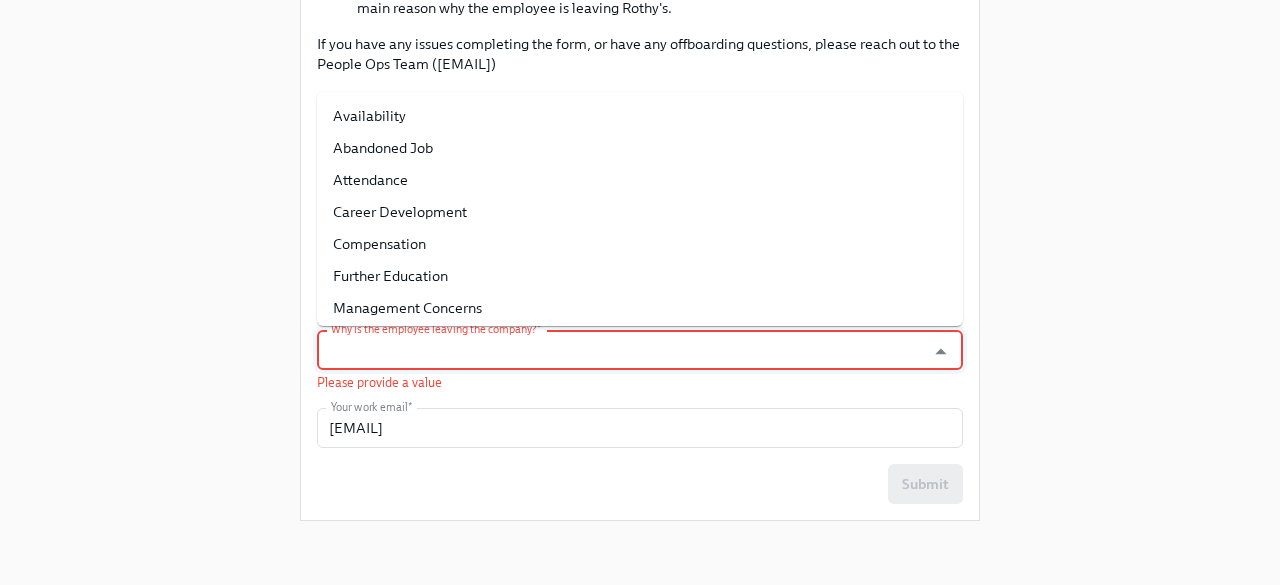 type on "ROTHY'S" 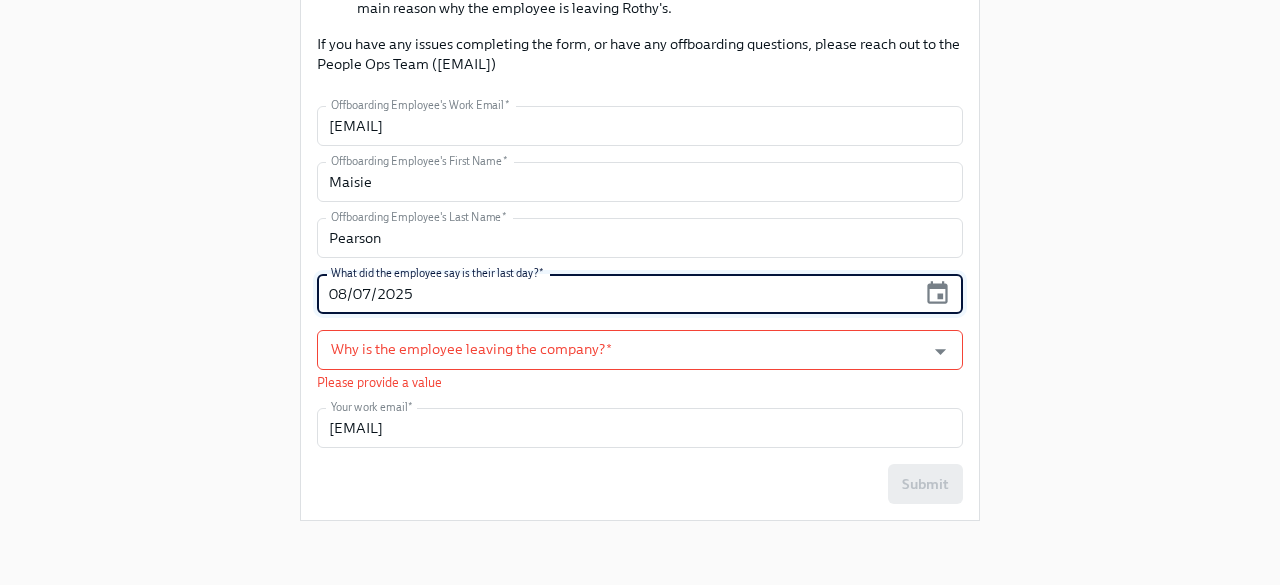 click on "08/07/2025" at bounding box center (616, 294) 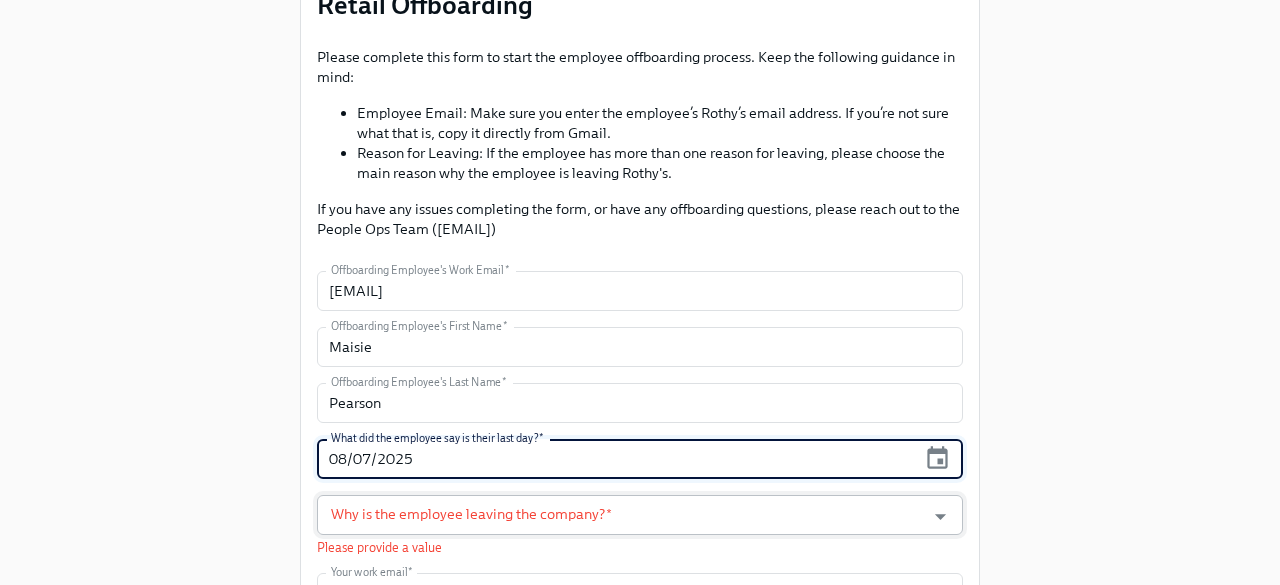 scroll, scrollTop: 201, scrollLeft: 0, axis: vertical 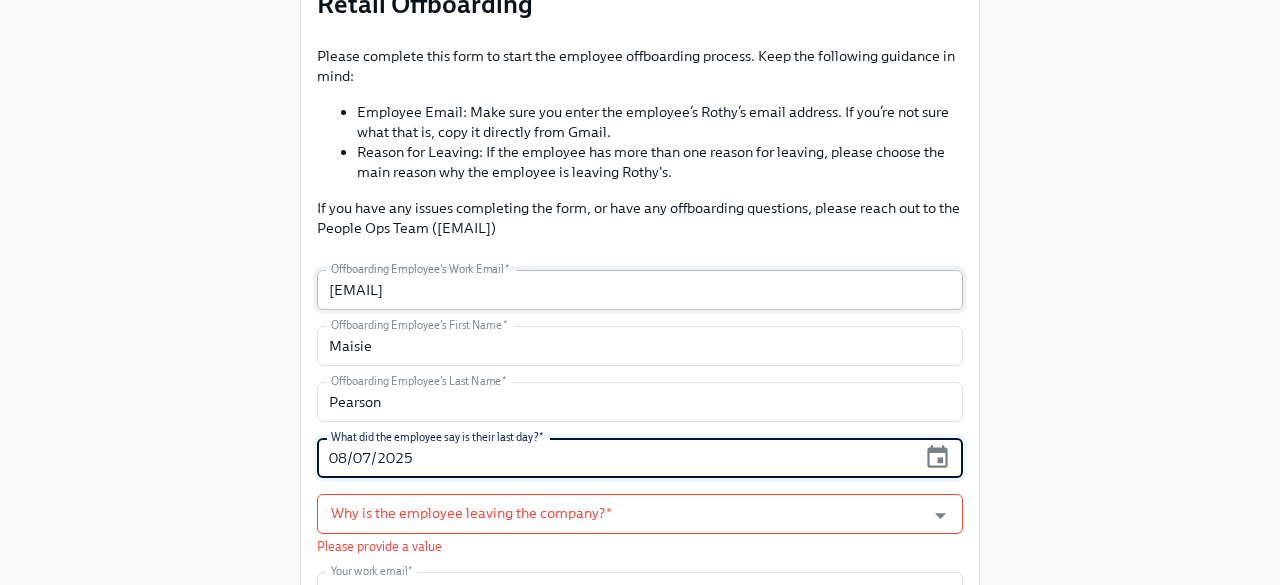click on "[EMAIL]" at bounding box center (640, 290) 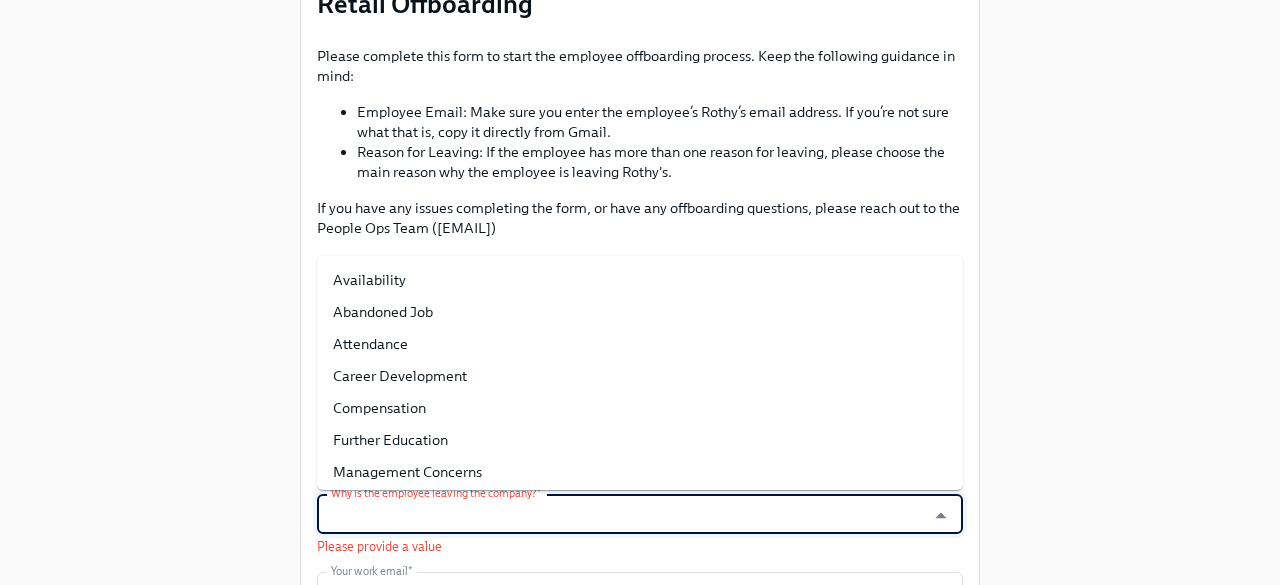 click on "Why is the employee leaving the company?   *" at bounding box center (621, 514) 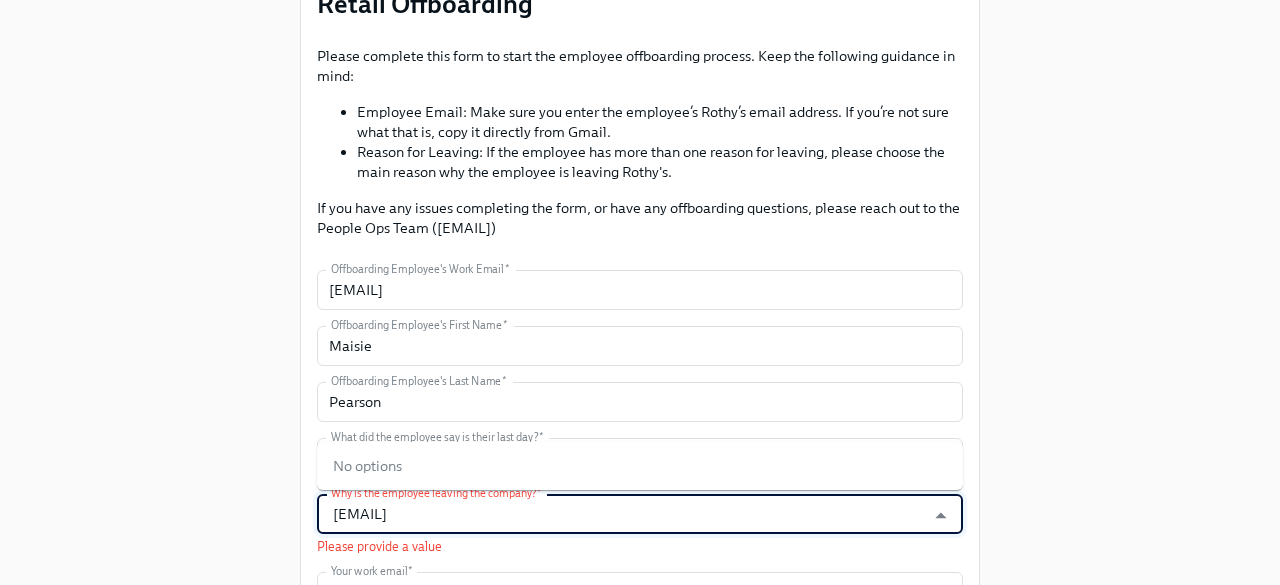 type on "[EMAIL]" 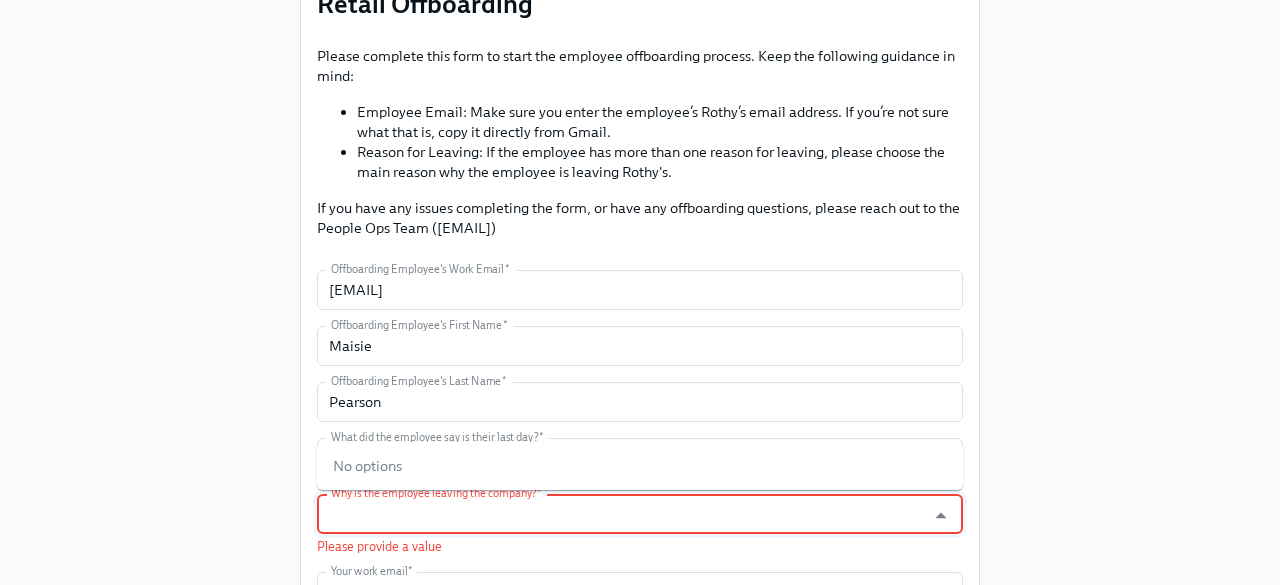 click on "Offboarding Employee's Work Email   * [EMAIL] Offboarding Employee's Work Email  * Offboarding Employee's First Name   * [FIRST] Offboarding Employee's First Name  * Offboarding Employee's Last Name   * [LAST] Offboarding Employee's Last Name  * What did the employee say is their last day?   * 08/07/2025 What did the employee say is their last day?  * Why is the employee leaving the company?   *  * Your work email" at bounding box center [640, 469] 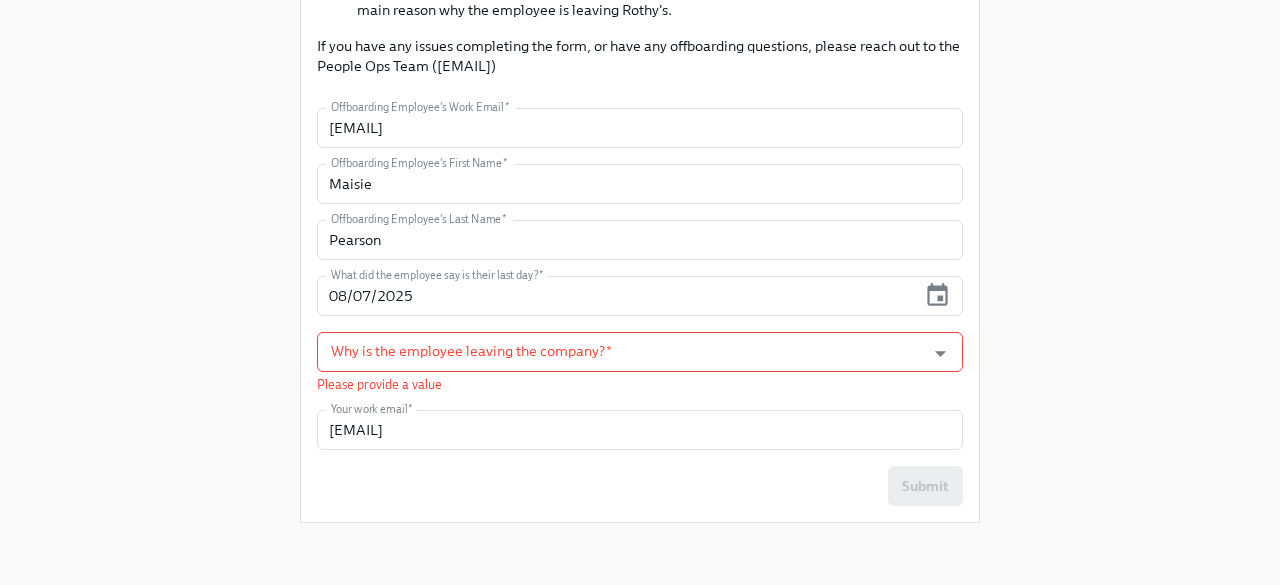 scroll, scrollTop: 365, scrollLeft: 0, axis: vertical 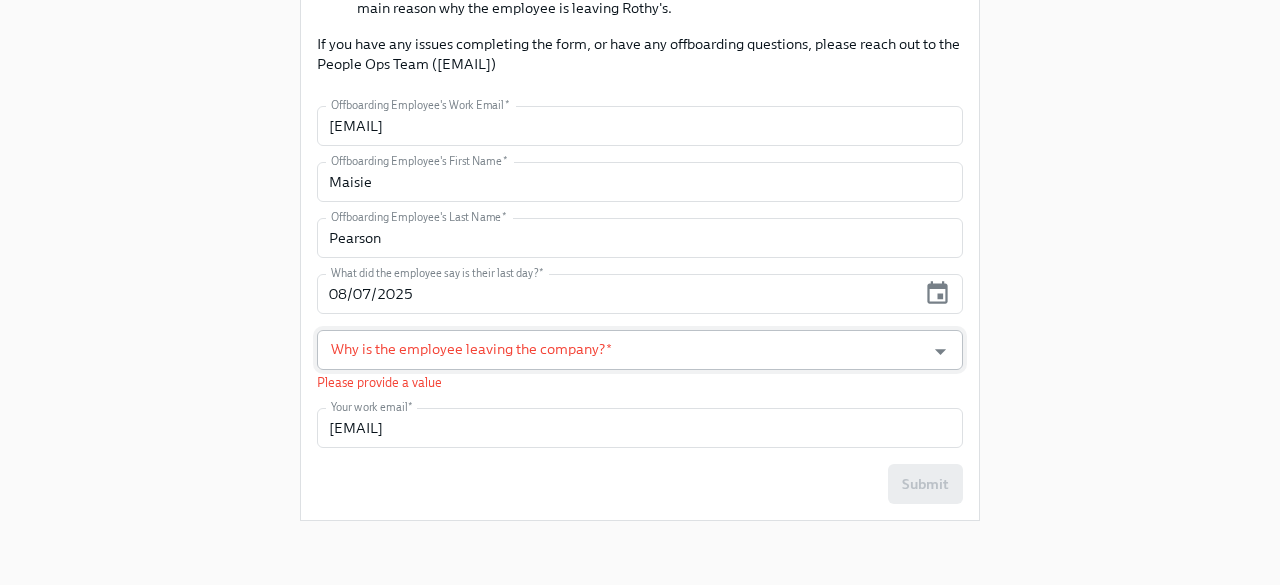 click on "Why is the employee leaving the company?   *" at bounding box center (621, 350) 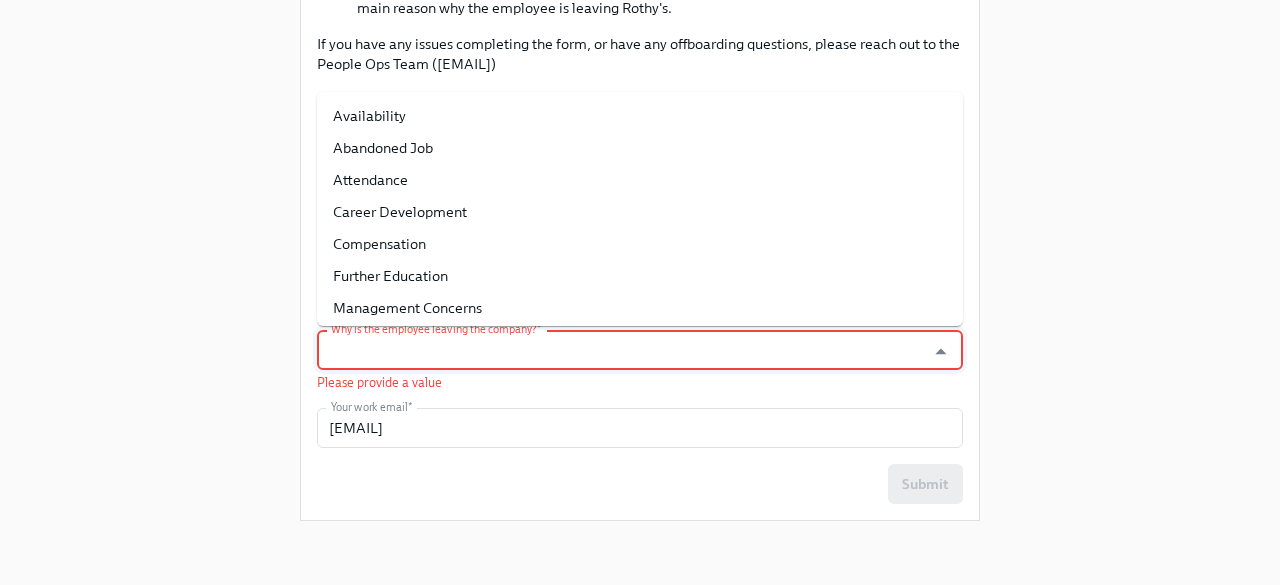 click on "Offboarding Employee's Work Email   * [EMAIL] Offboarding Employee's Work Email  * Offboarding Employee's First Name   * [FIRST] Offboarding Employee's First Name  * Offboarding Employee's Last Name   * [LAST] Offboarding Employee's Last Name  * What did the employee say is their last day?   * 08/07/2025 What did the employee say is their last day?  * Why is the employee leaving the company?   *  * Your work email" at bounding box center (640, 305) 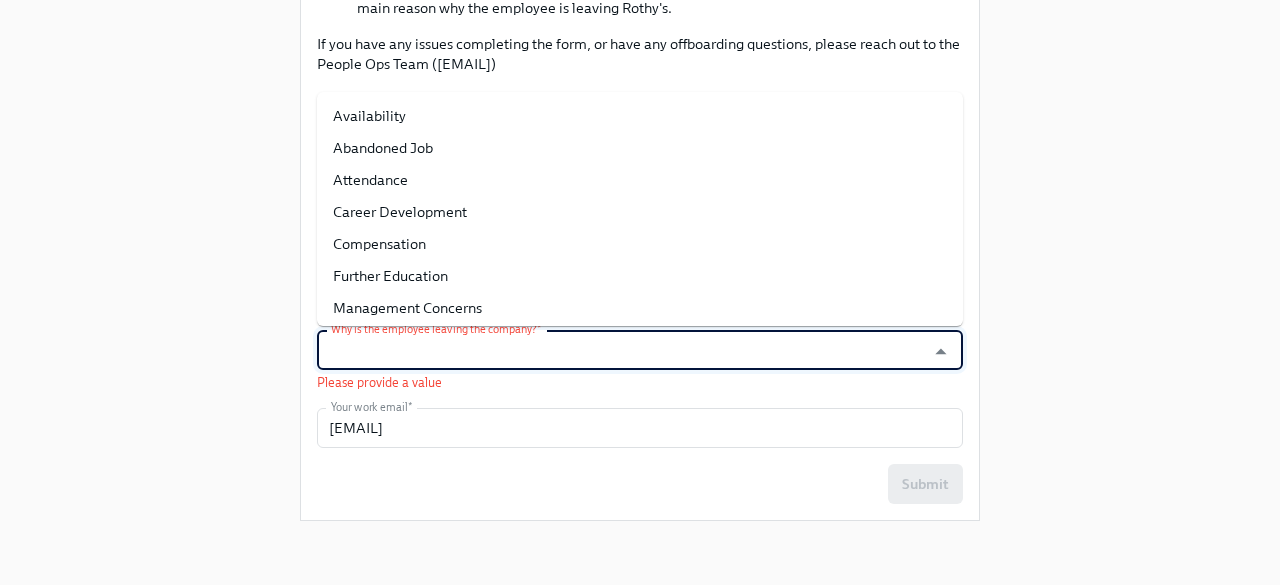click on "Why is the employee leaving the company?   *" at bounding box center [621, 350] 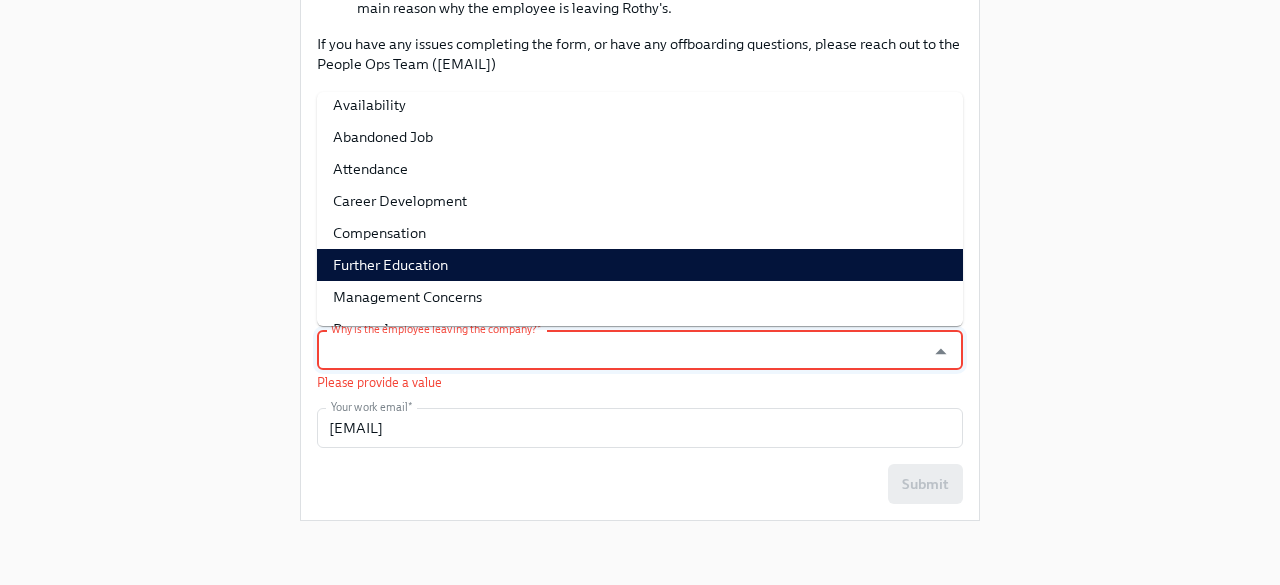 scroll, scrollTop: 0, scrollLeft: 0, axis: both 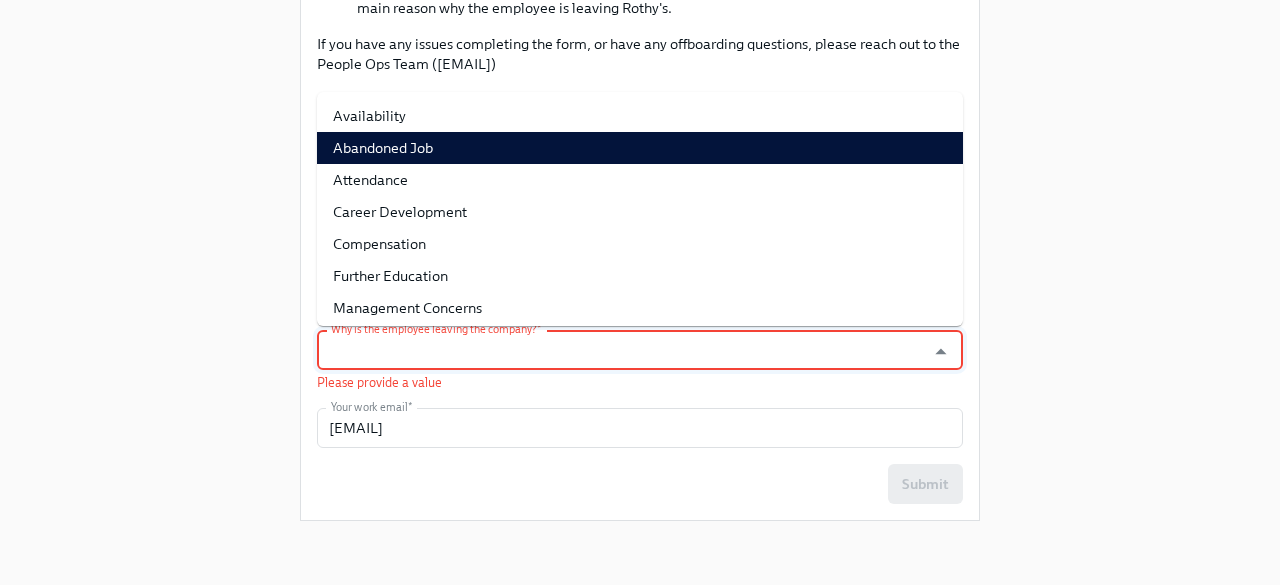 click on "Abandoned Job" at bounding box center [640, 148] 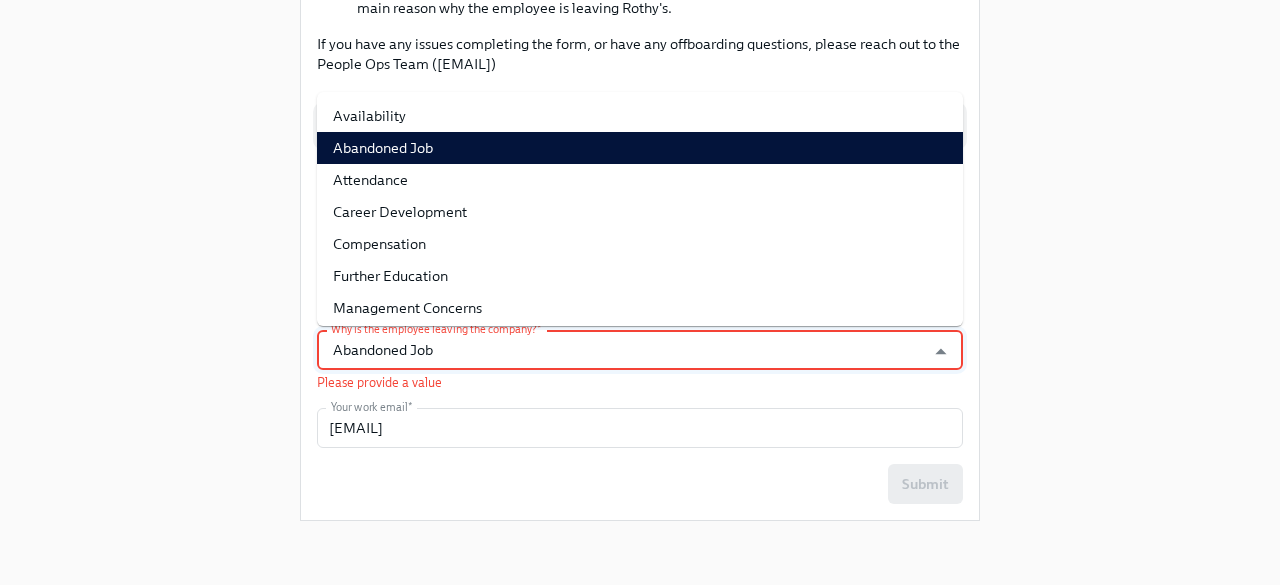 scroll, scrollTop: 343, scrollLeft: 0, axis: vertical 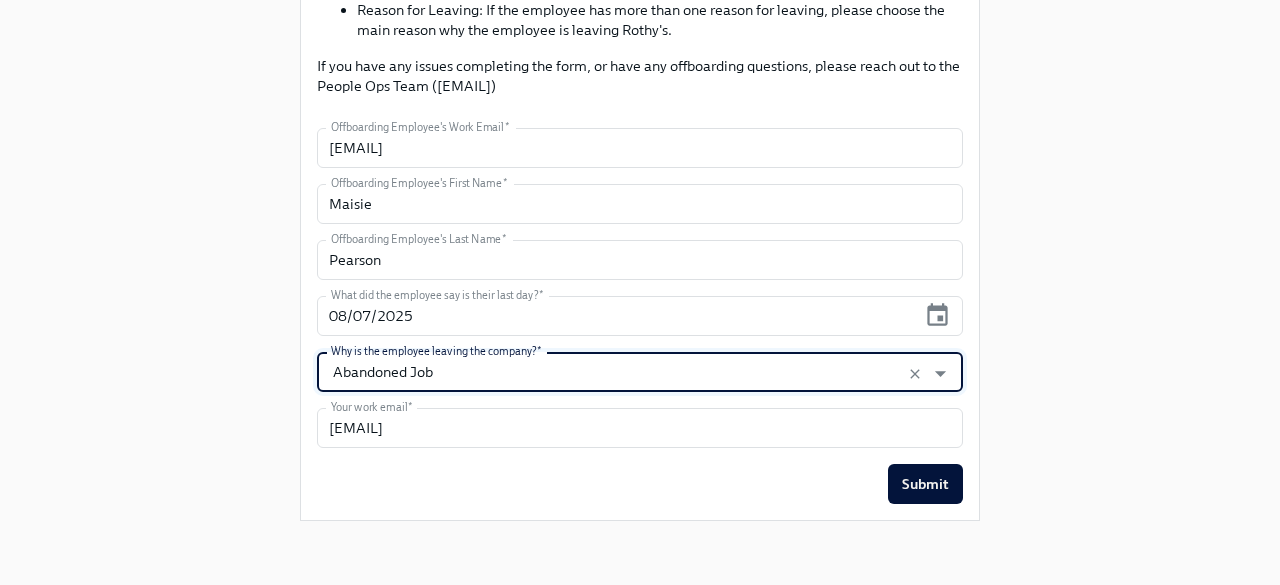 click on "Abandoned Job" at bounding box center [621, 372] 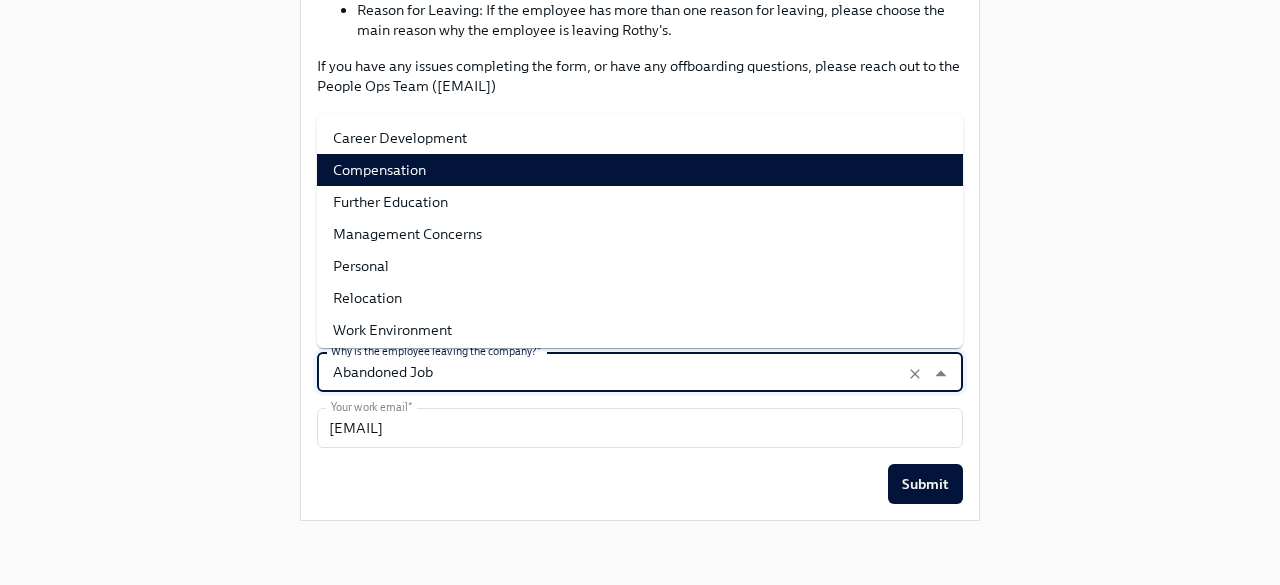 scroll, scrollTop: 102, scrollLeft: 0, axis: vertical 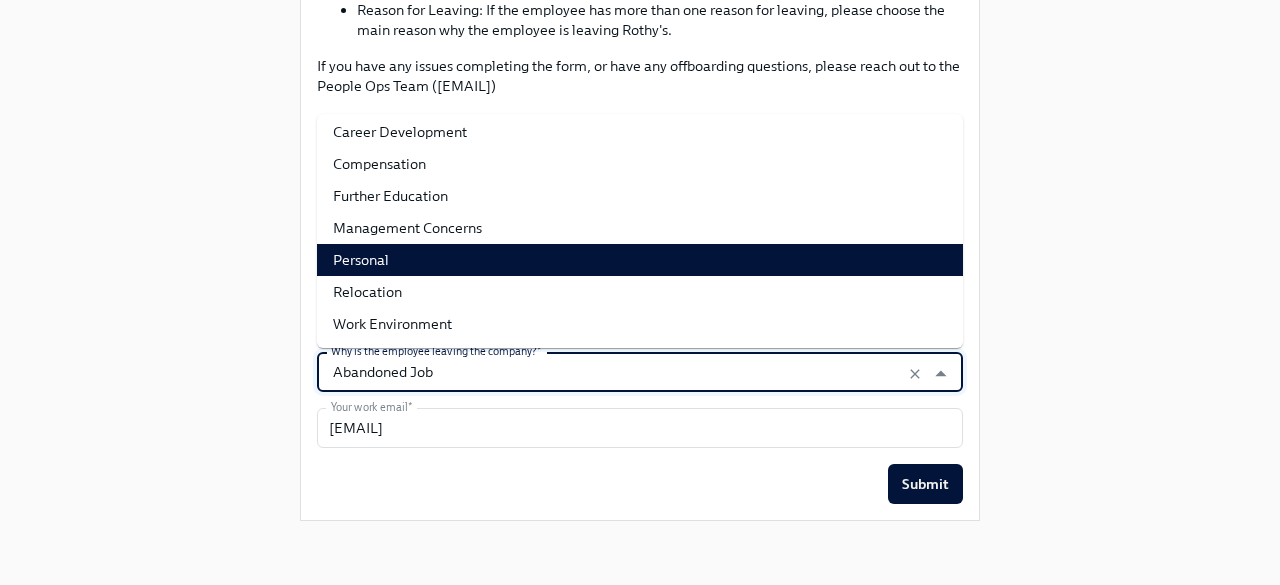 click on "Personal" at bounding box center [640, 260] 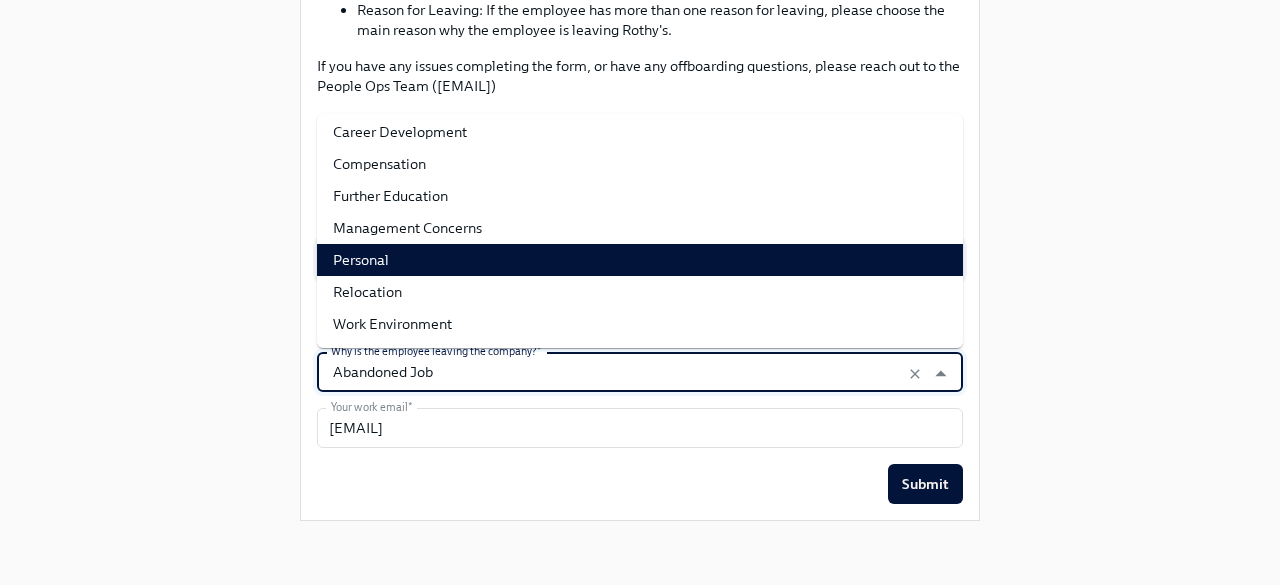 type on "Personal" 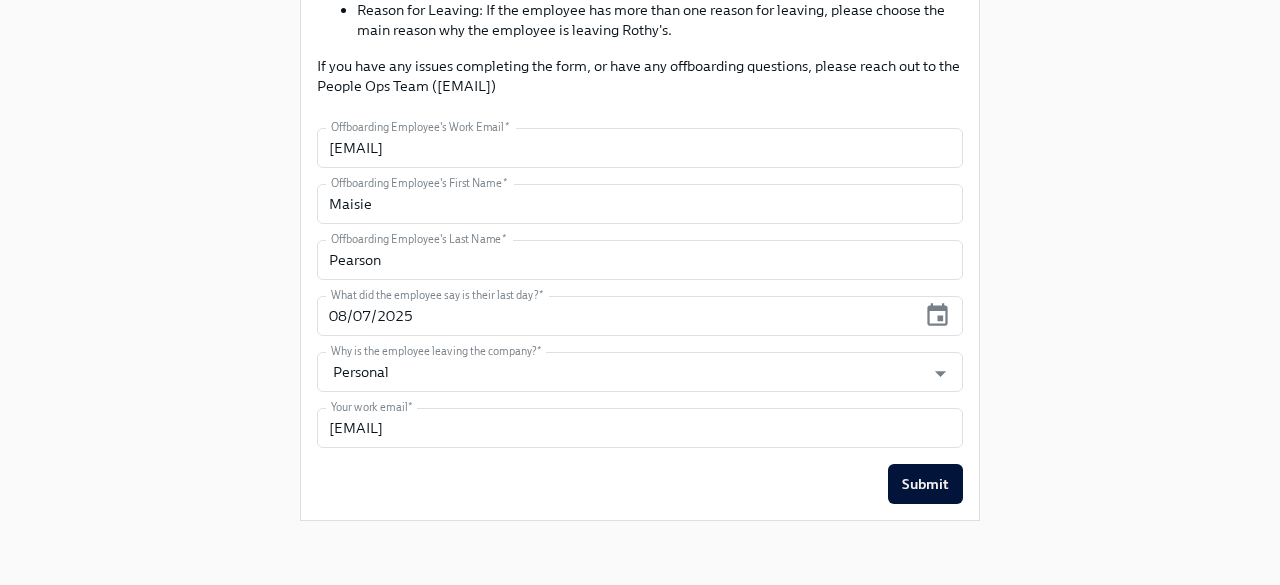 click on "Submit" at bounding box center (640, 484) 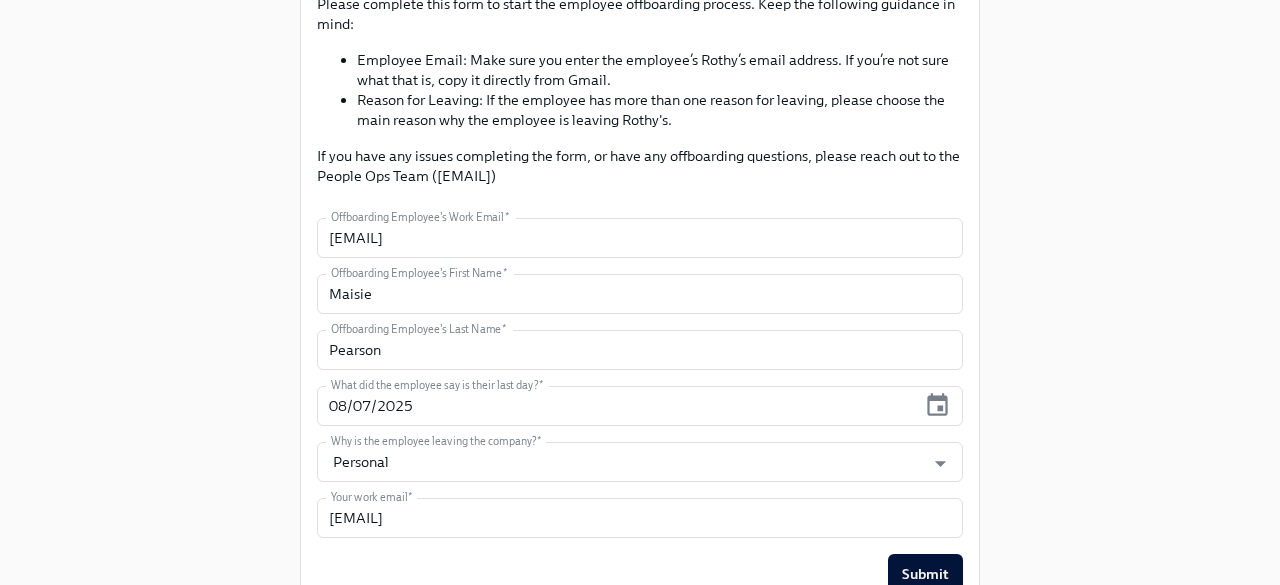scroll, scrollTop: 343, scrollLeft: 0, axis: vertical 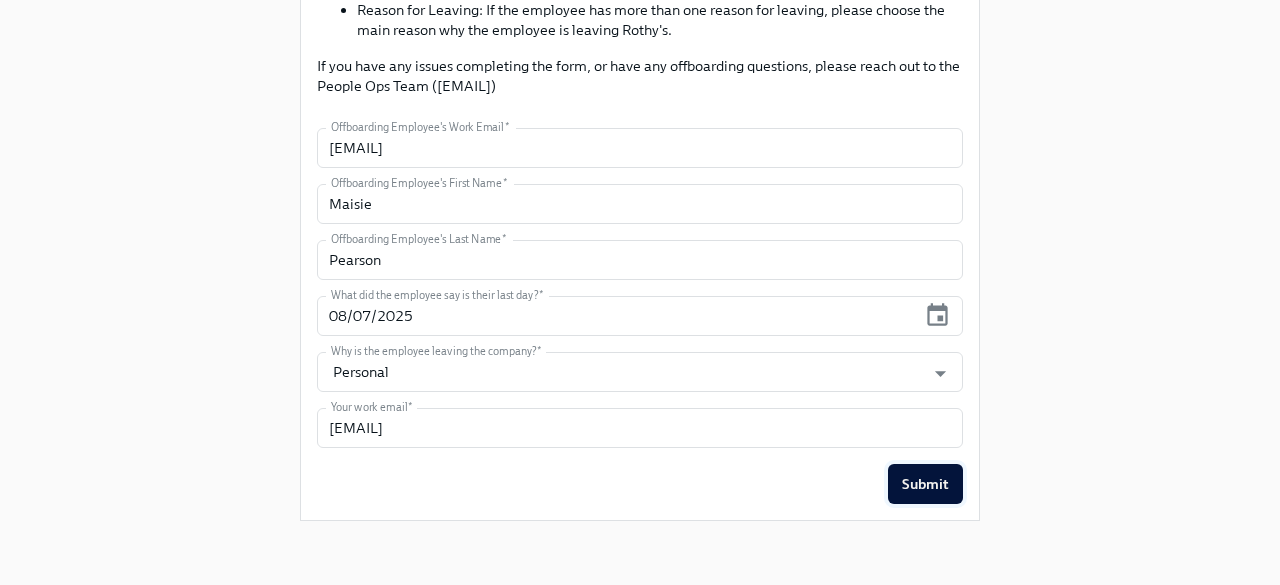 click on "Submit" at bounding box center (925, 484) 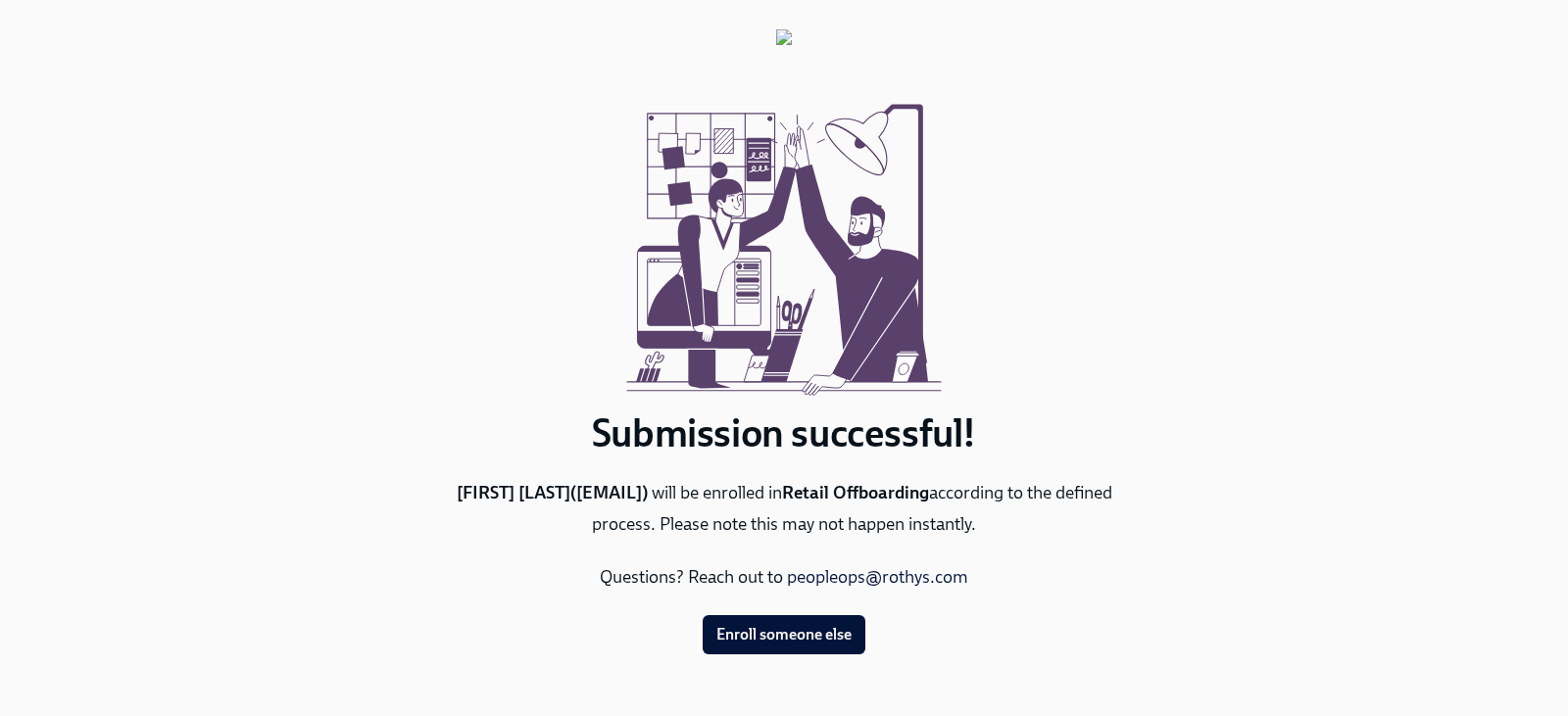 scroll, scrollTop: 0, scrollLeft: 0, axis: both 